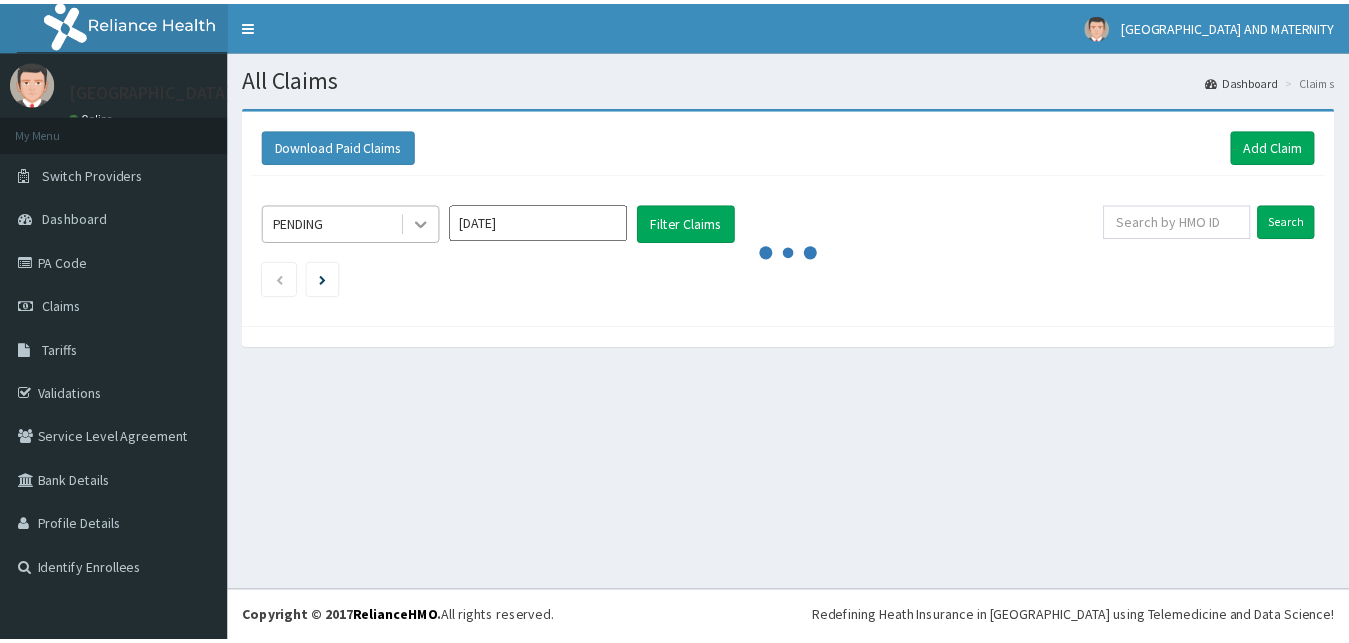 scroll, scrollTop: 0, scrollLeft: 0, axis: both 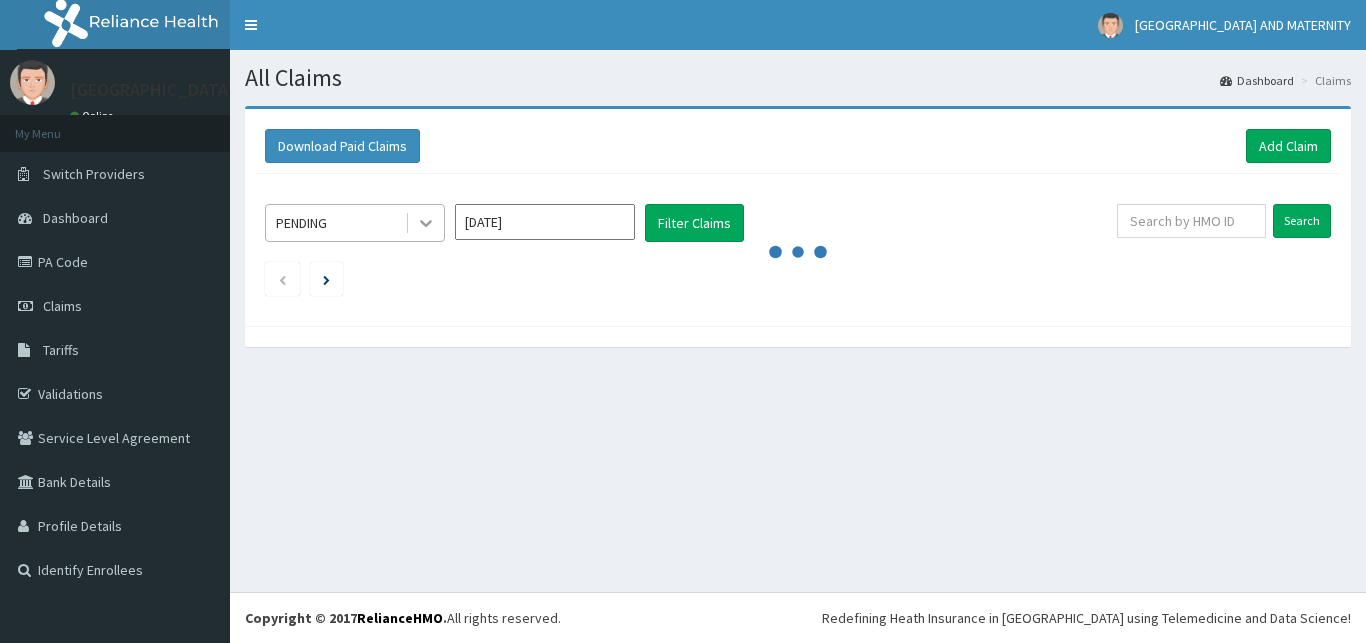 click 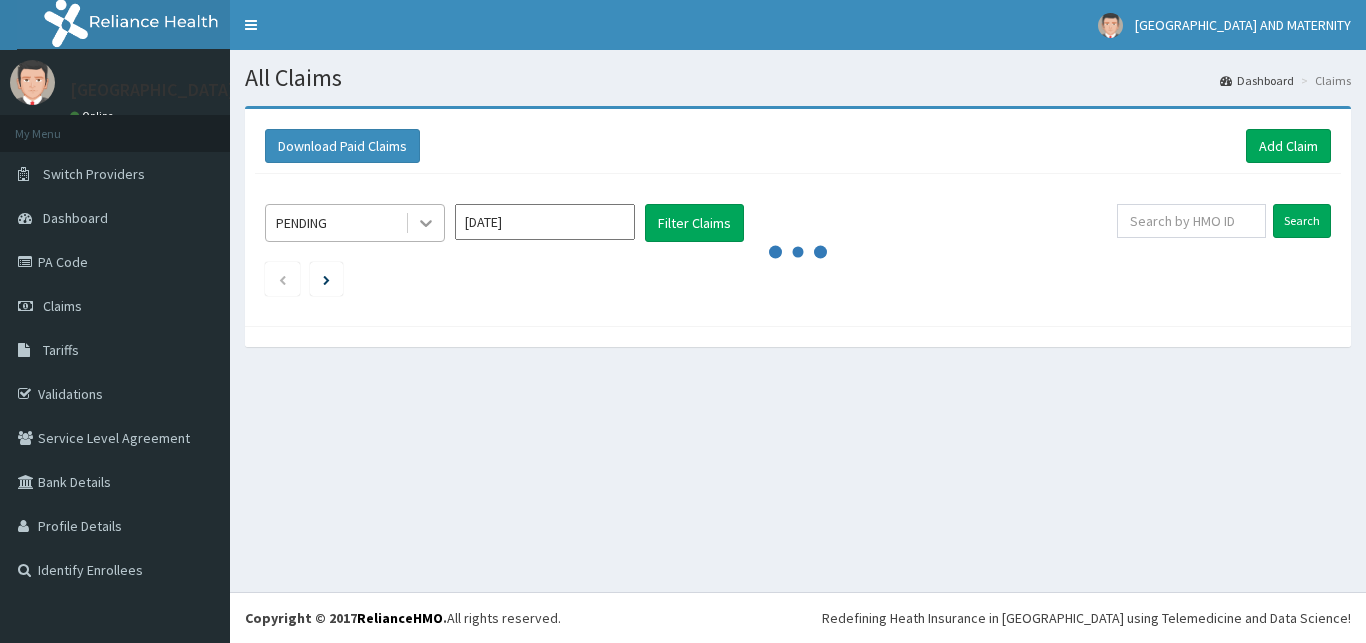 click 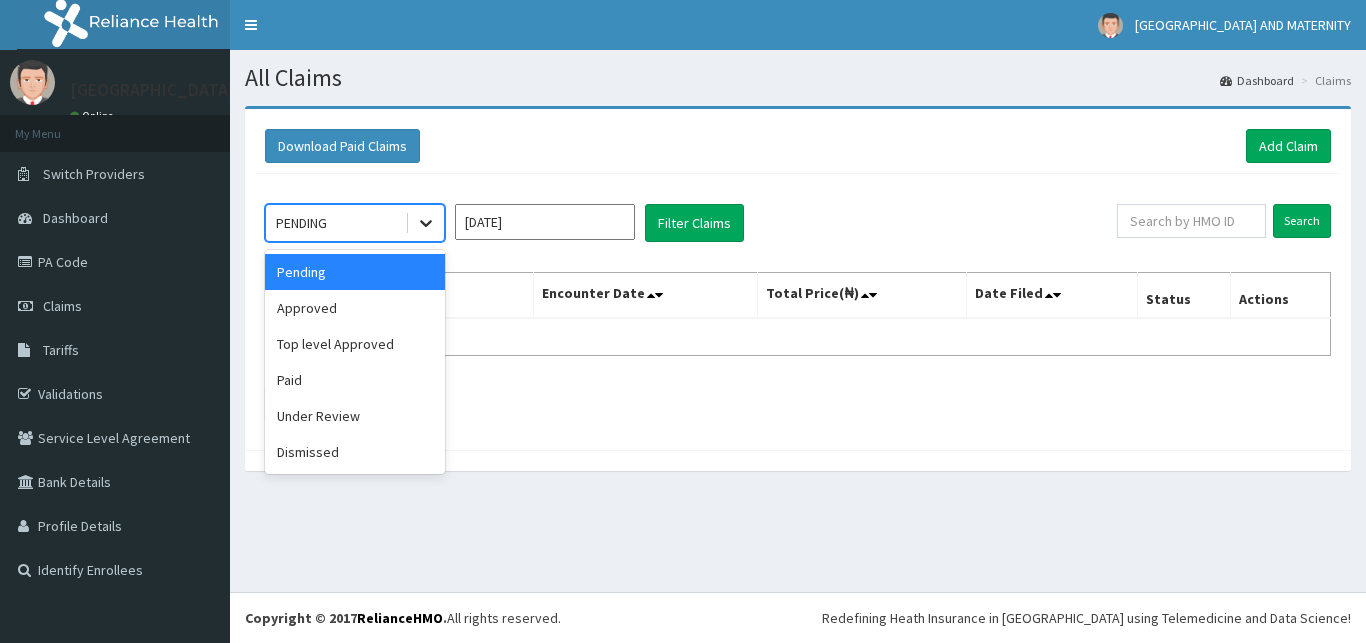 click 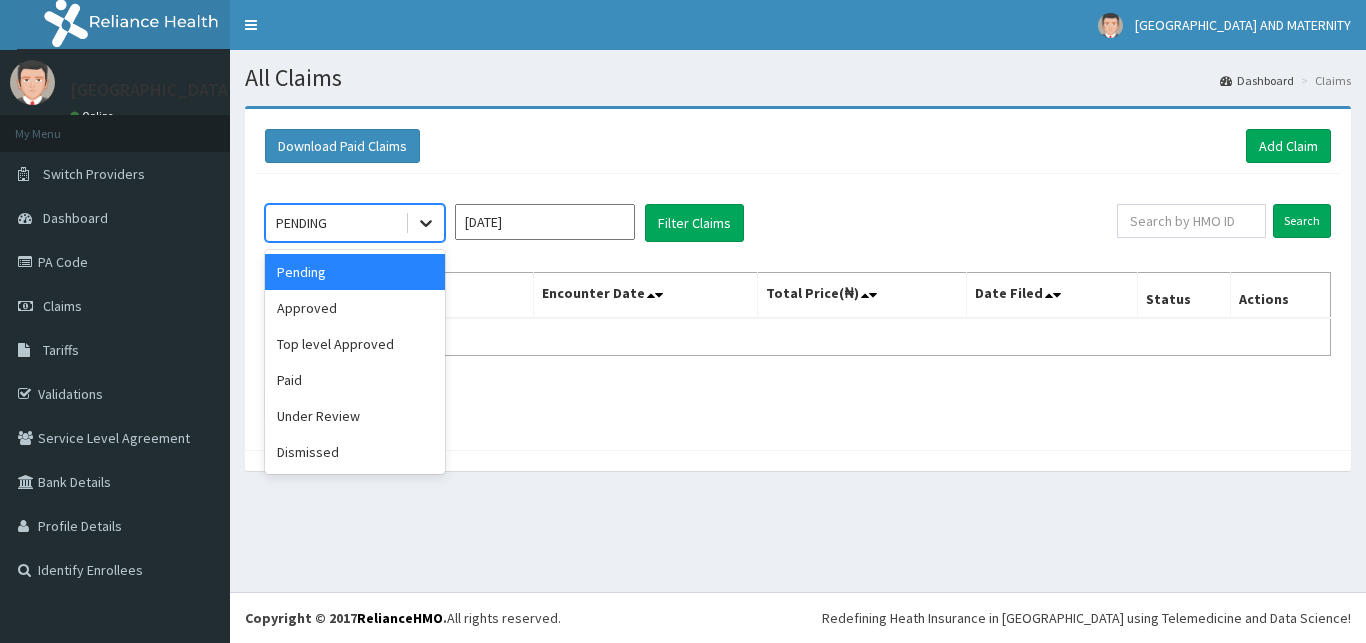 click 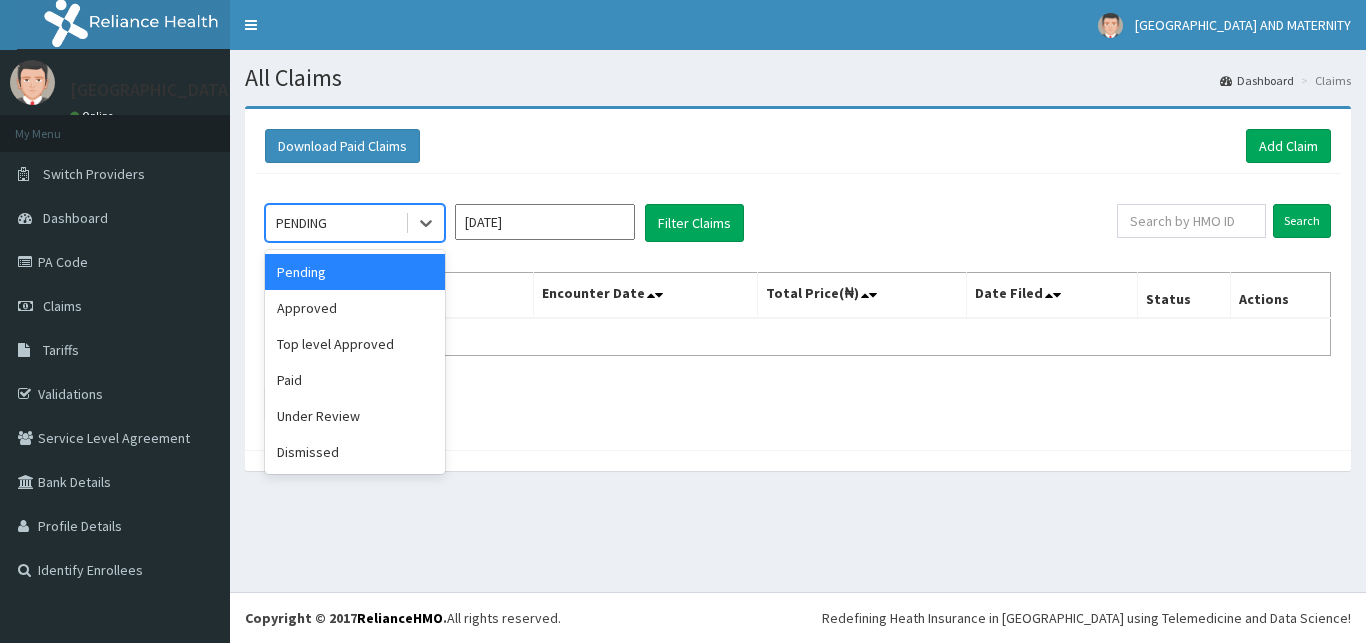 drag, startPoint x: 425, startPoint y: 222, endPoint x: 303, endPoint y: 391, distance: 208.43465 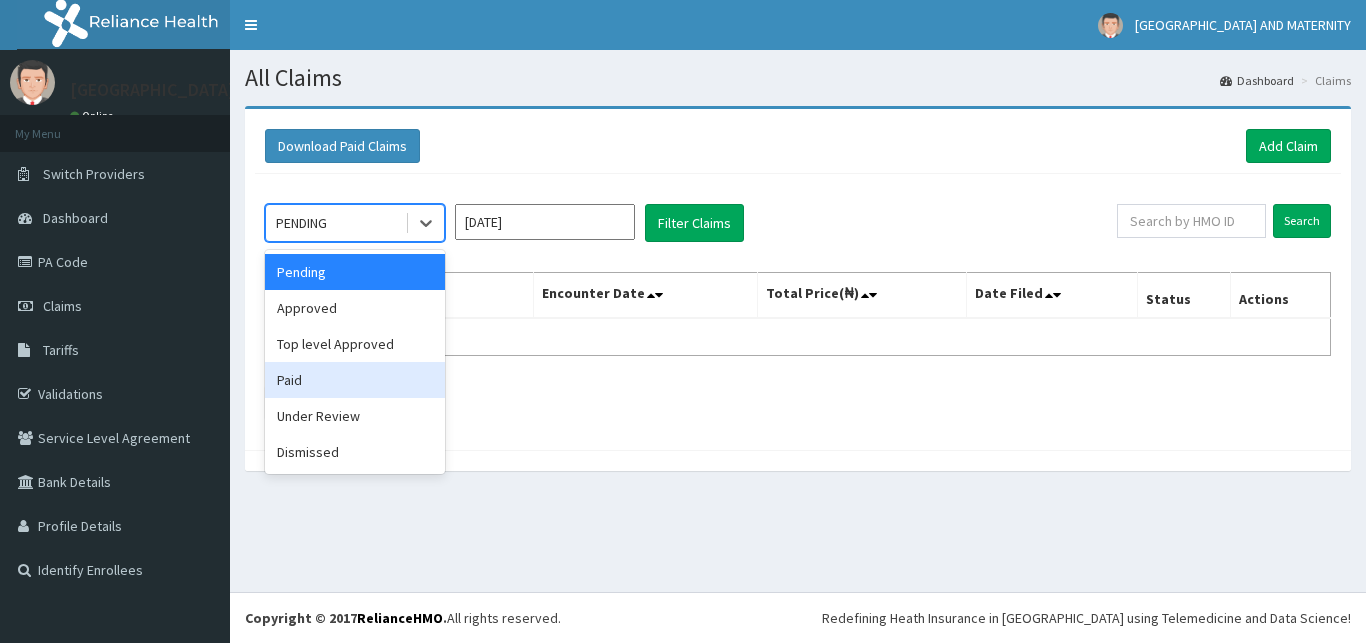 click on "Paid" at bounding box center (355, 380) 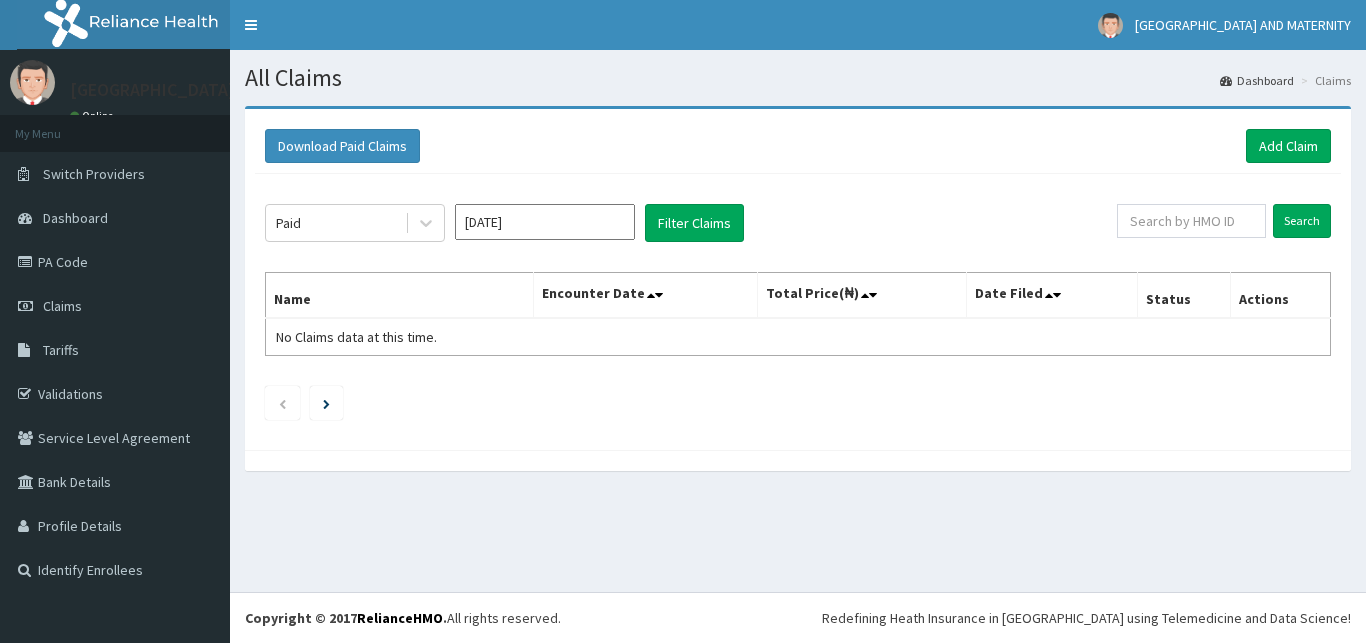 click on "Paid [DATE] Filter Claims Search Name Encounter Date Total Price(₦) Date Filed Status Actions No Claims data at this time." 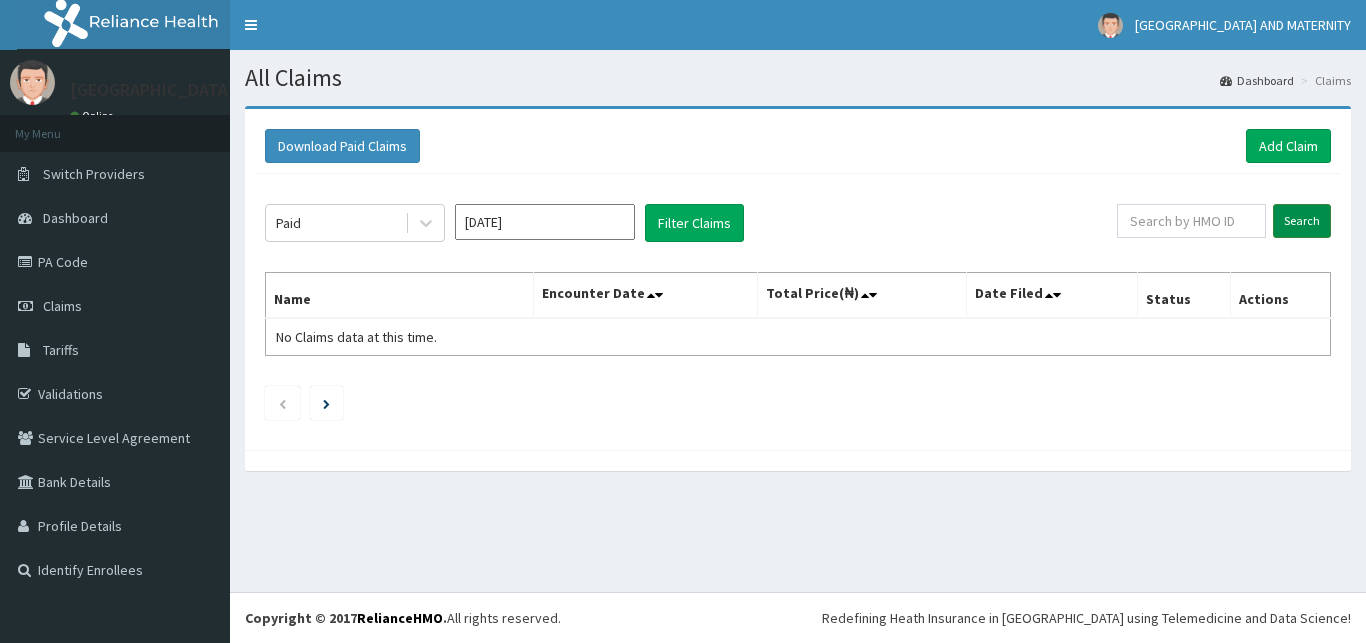 click on "Search" at bounding box center (1302, 221) 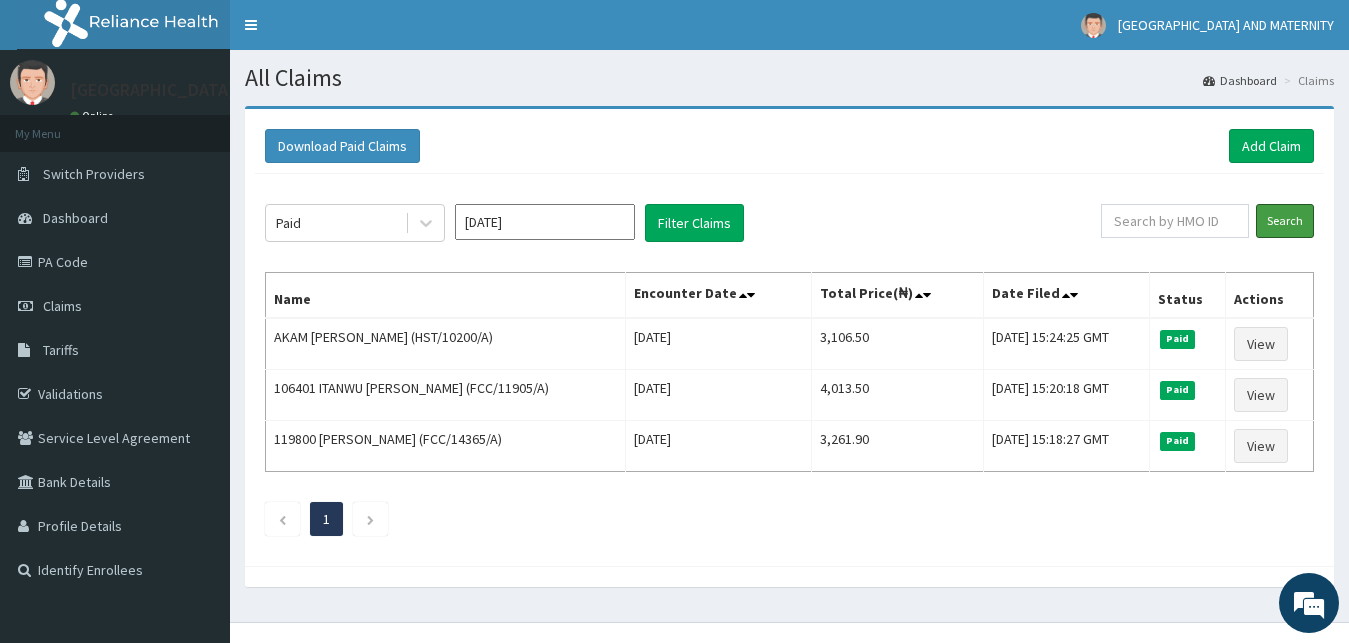 scroll, scrollTop: 0, scrollLeft: 0, axis: both 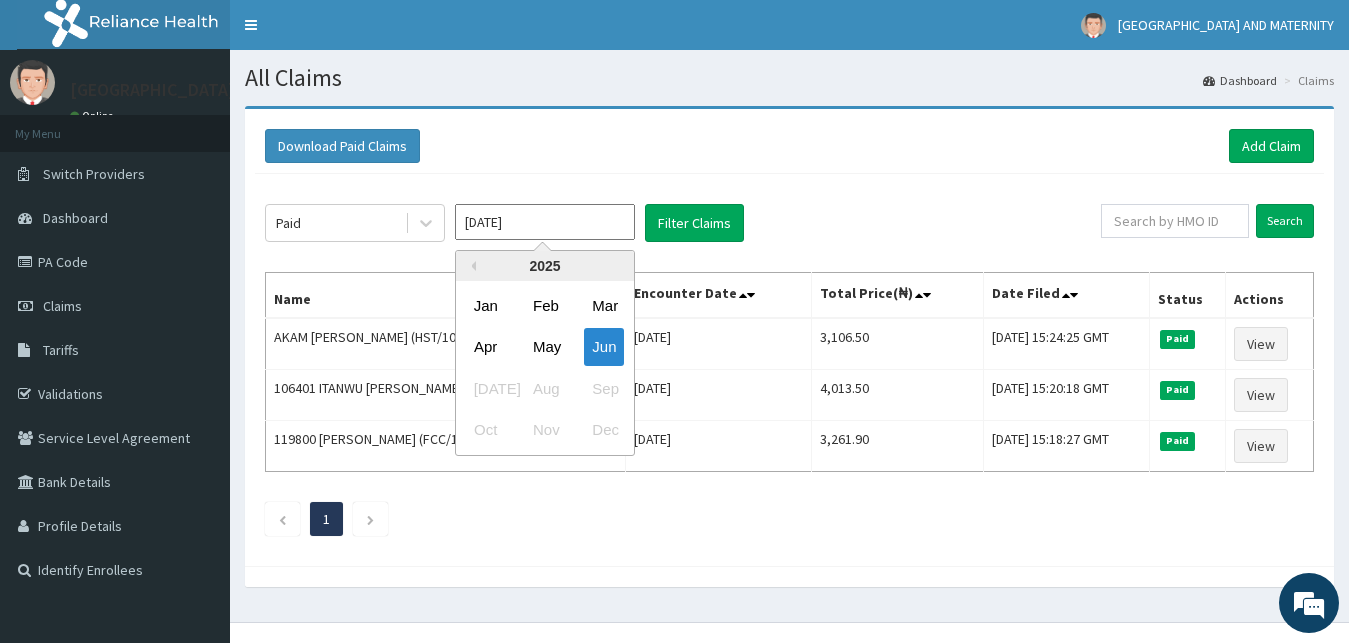 drag, startPoint x: 487, startPoint y: 223, endPoint x: 468, endPoint y: 220, distance: 19.235384 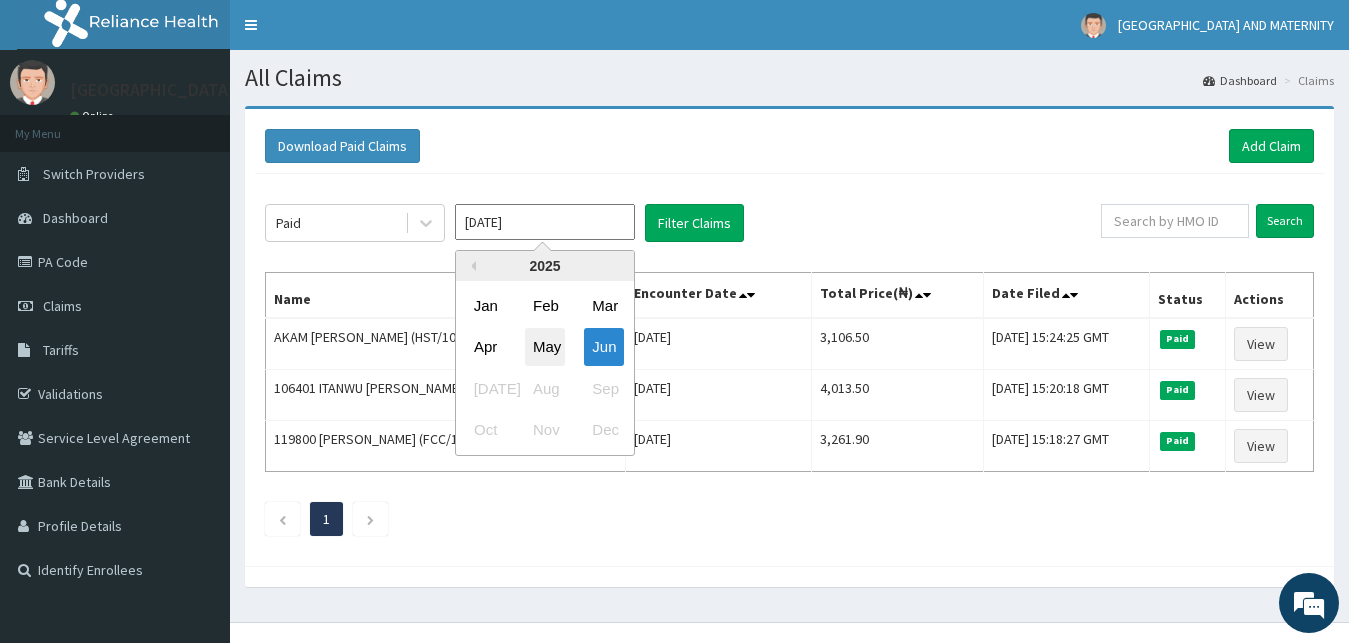 click on "May" at bounding box center [545, 347] 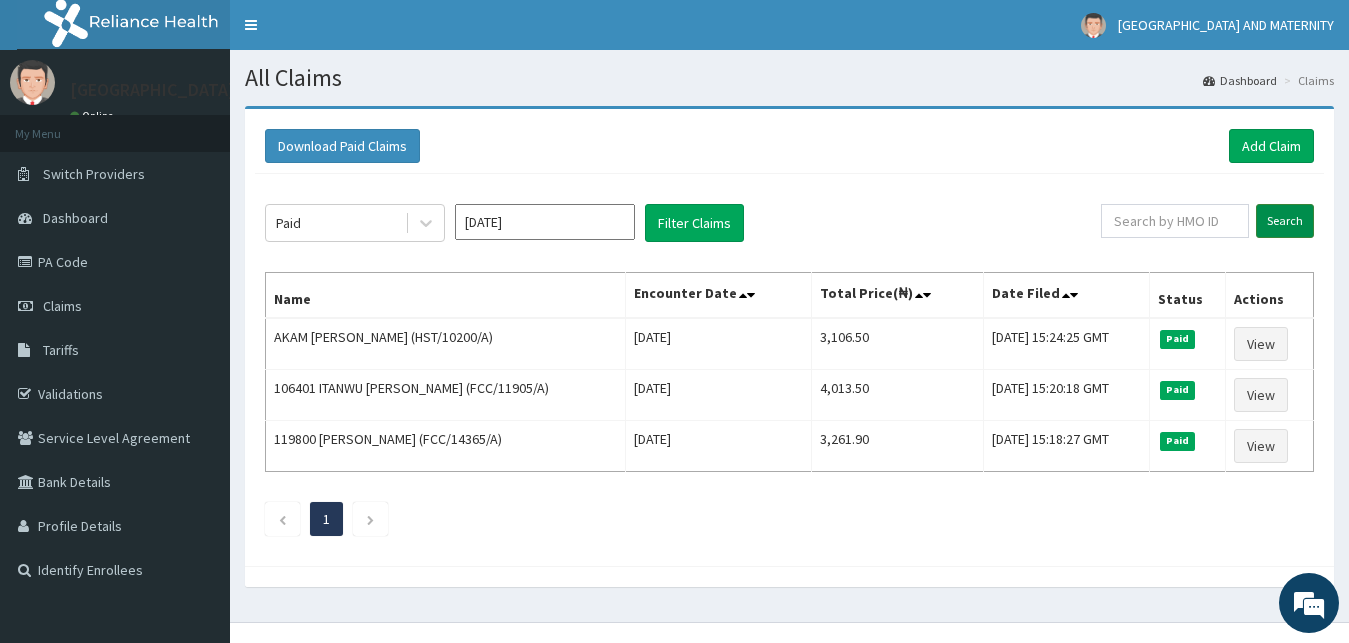 click on "Search" at bounding box center [1285, 221] 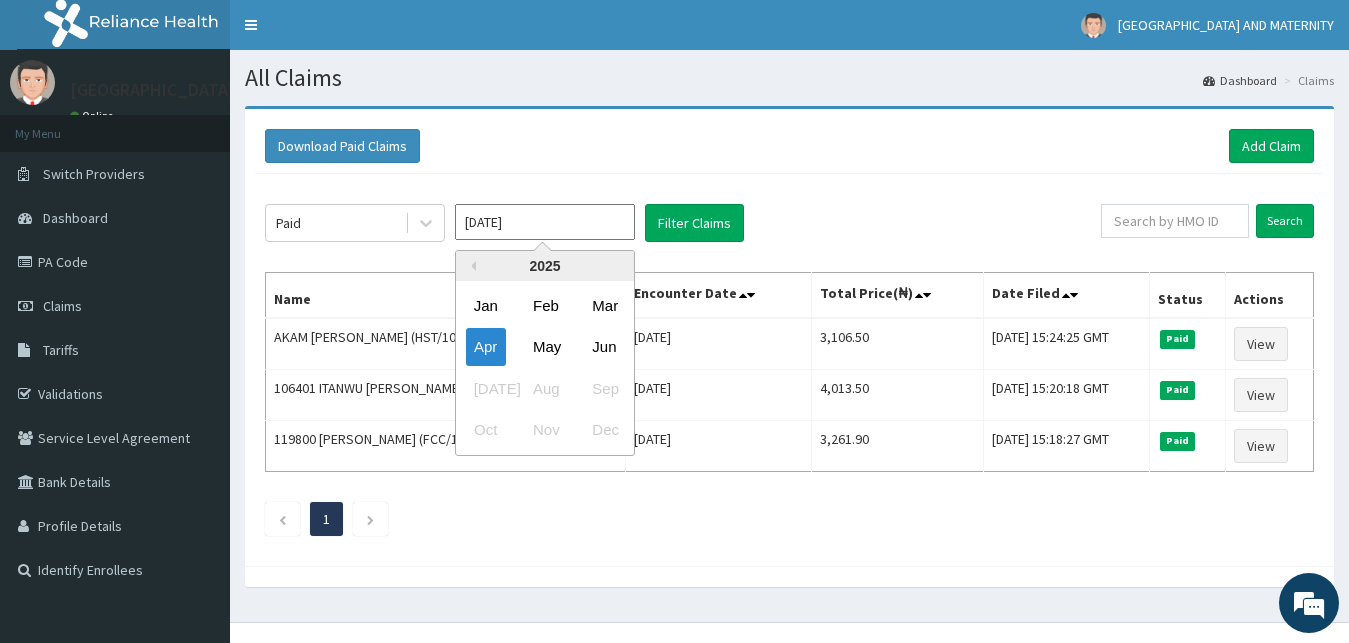 drag, startPoint x: 485, startPoint y: 221, endPoint x: 456, endPoint y: 219, distance: 29.068884 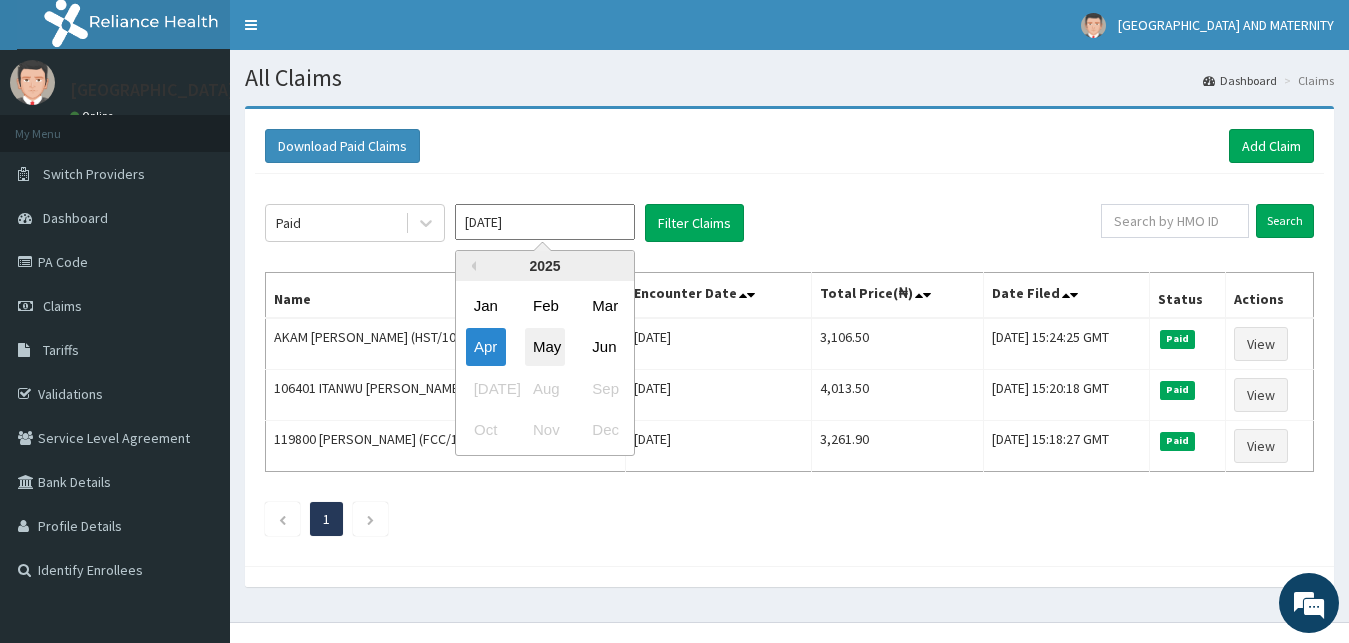 click on "May" at bounding box center [545, 347] 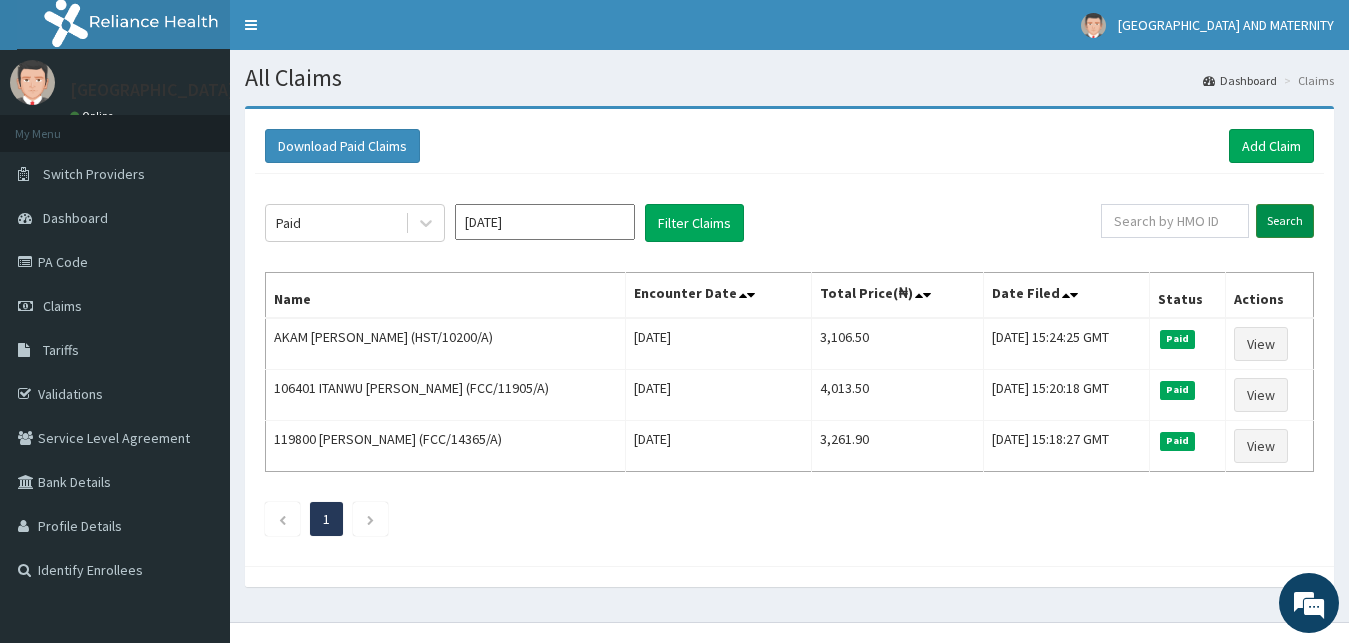 click on "Search" at bounding box center [1285, 221] 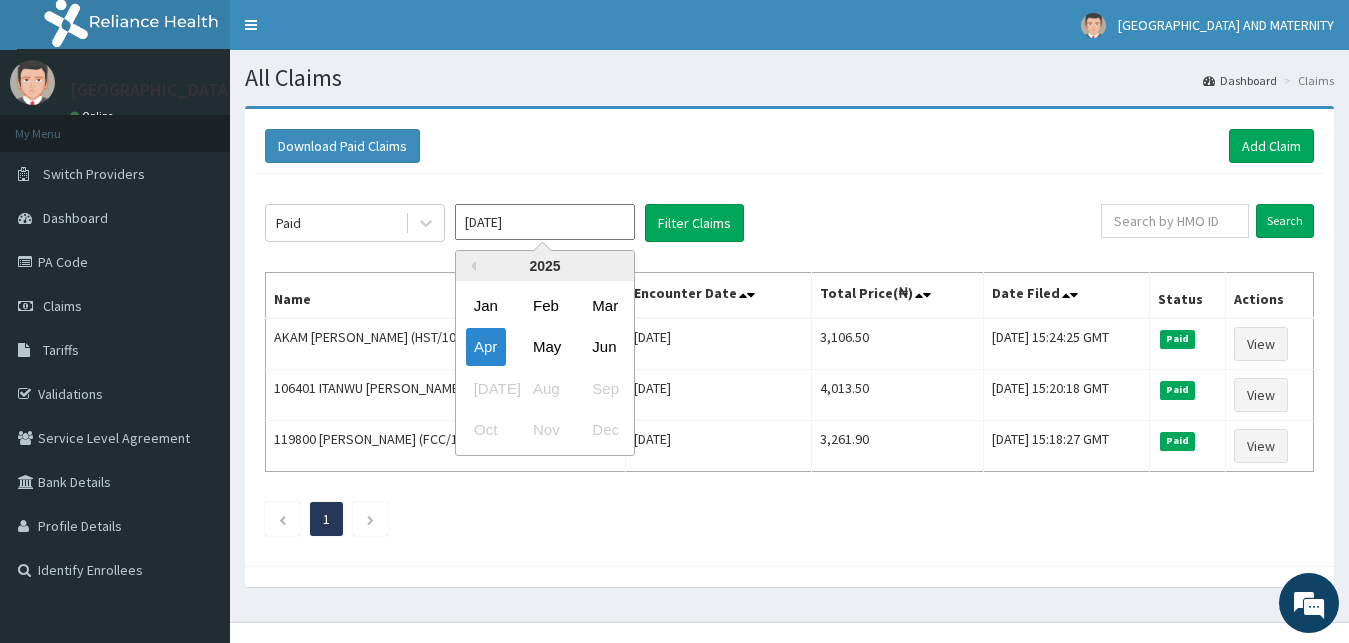 drag, startPoint x: 486, startPoint y: 220, endPoint x: 462, endPoint y: 219, distance: 24.020824 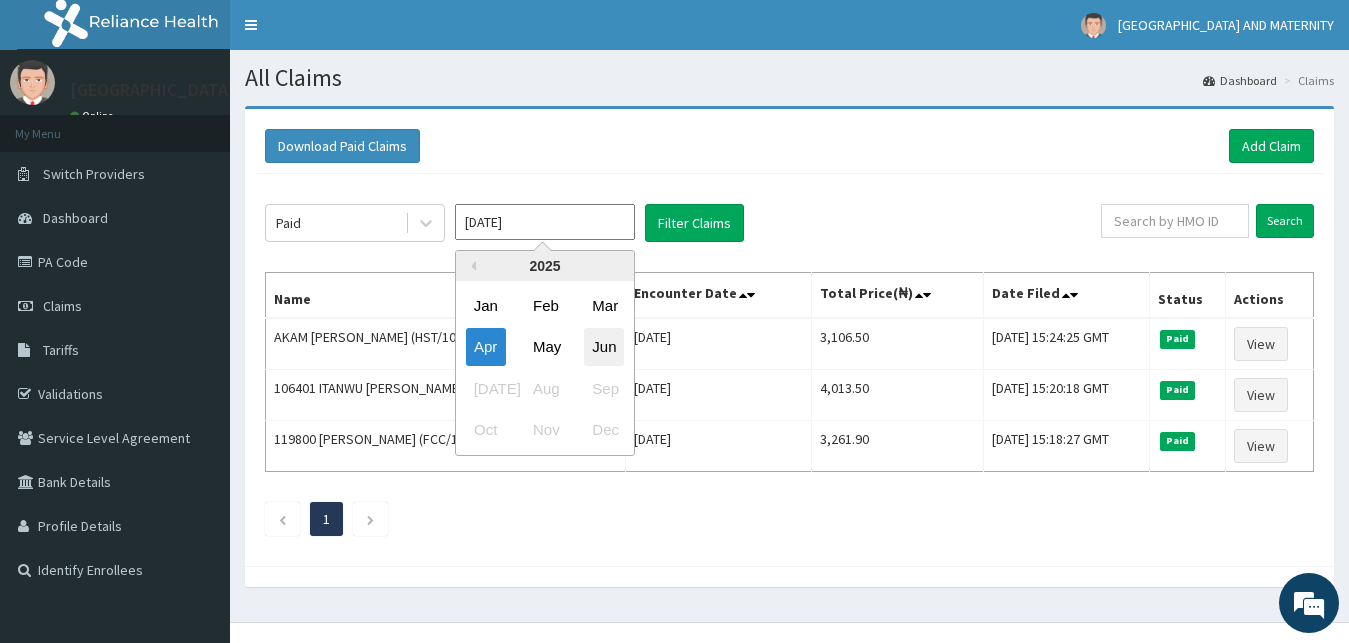 click on "Jun" at bounding box center [604, 347] 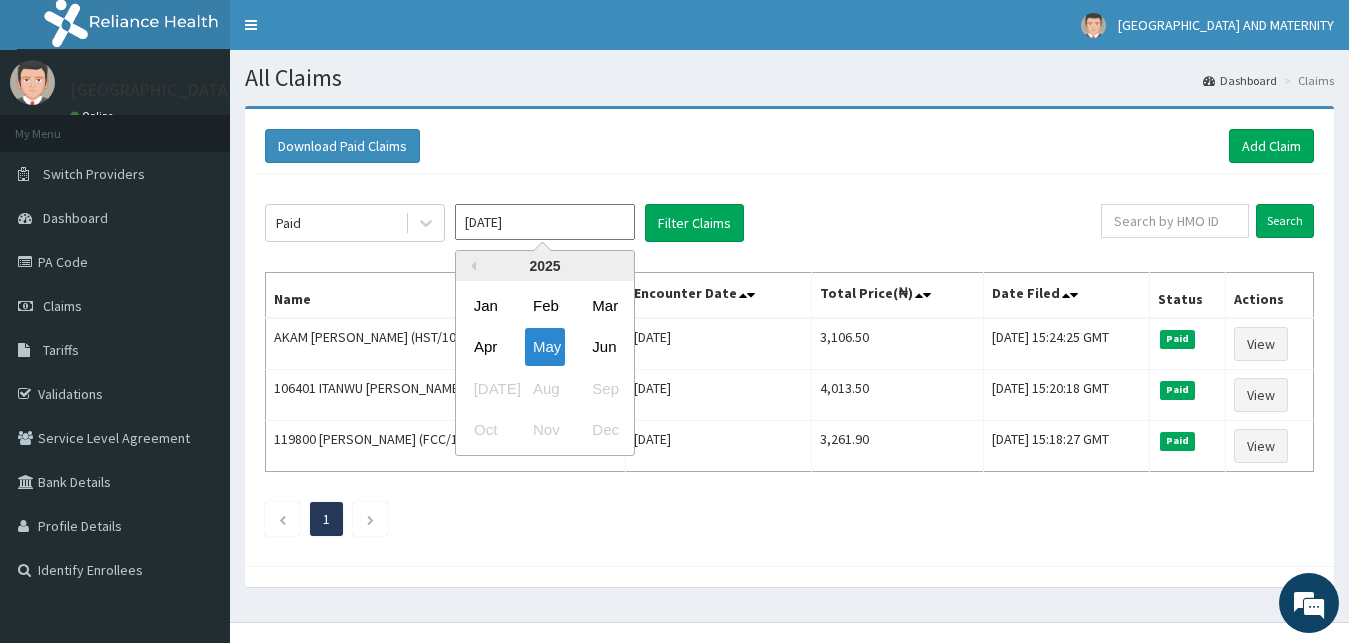 drag, startPoint x: 486, startPoint y: 220, endPoint x: 461, endPoint y: 222, distance: 25.079872 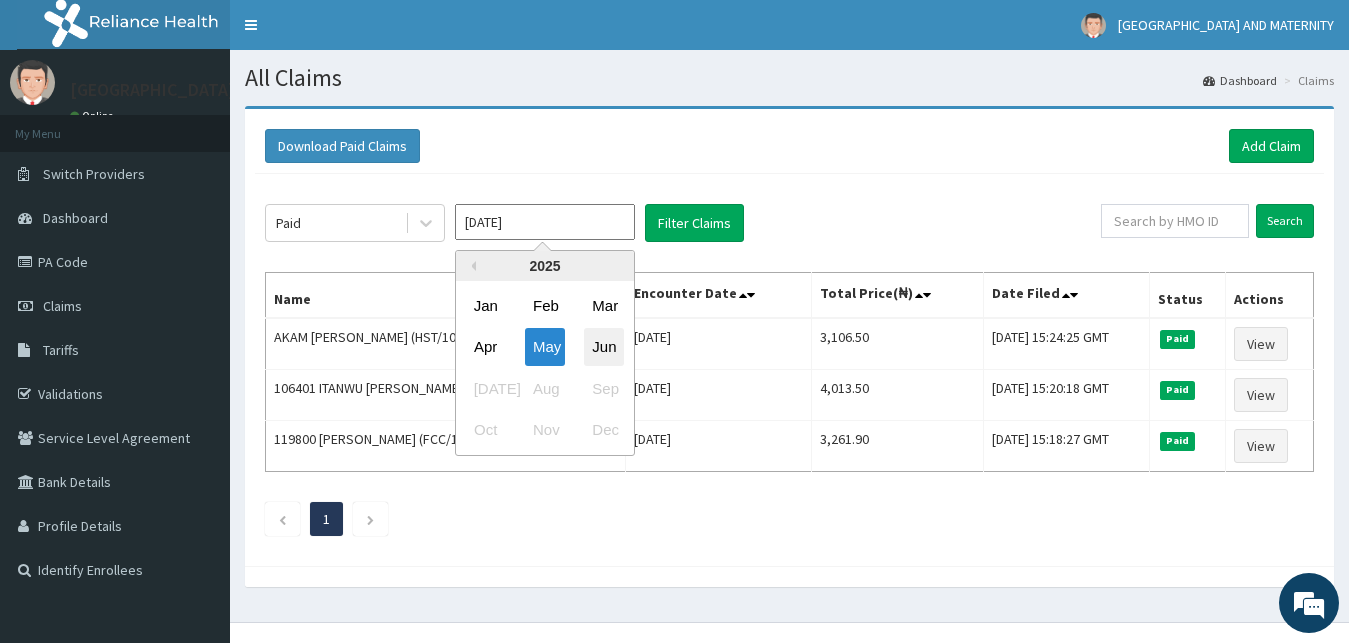 click on "Jun" at bounding box center [604, 347] 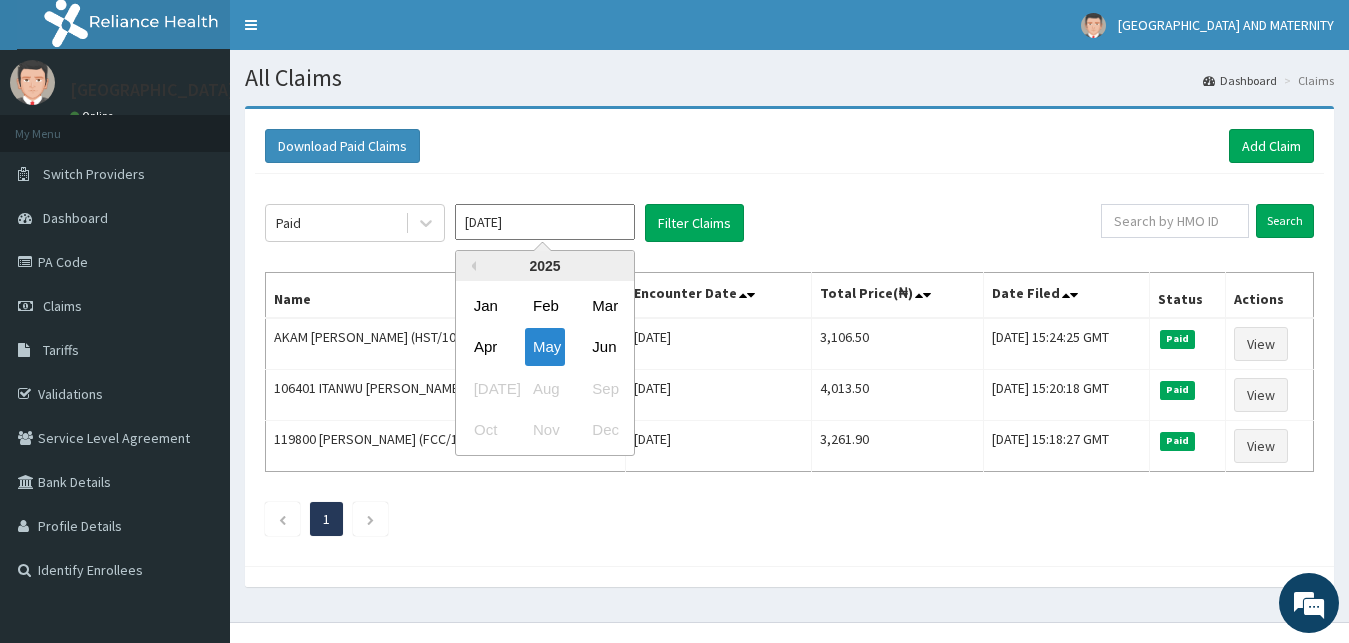 drag, startPoint x: 488, startPoint y: 224, endPoint x: 458, endPoint y: 223, distance: 30.016663 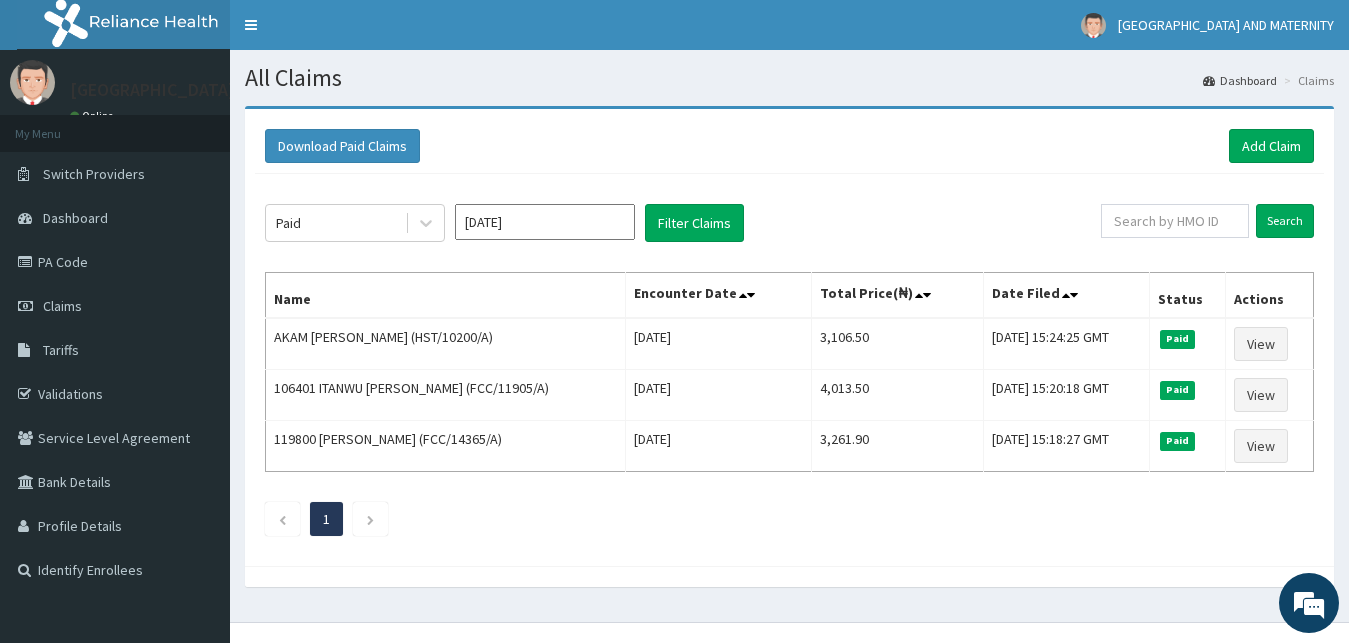 click on "Paid [DATE] Filter Claims" at bounding box center (683, 223) 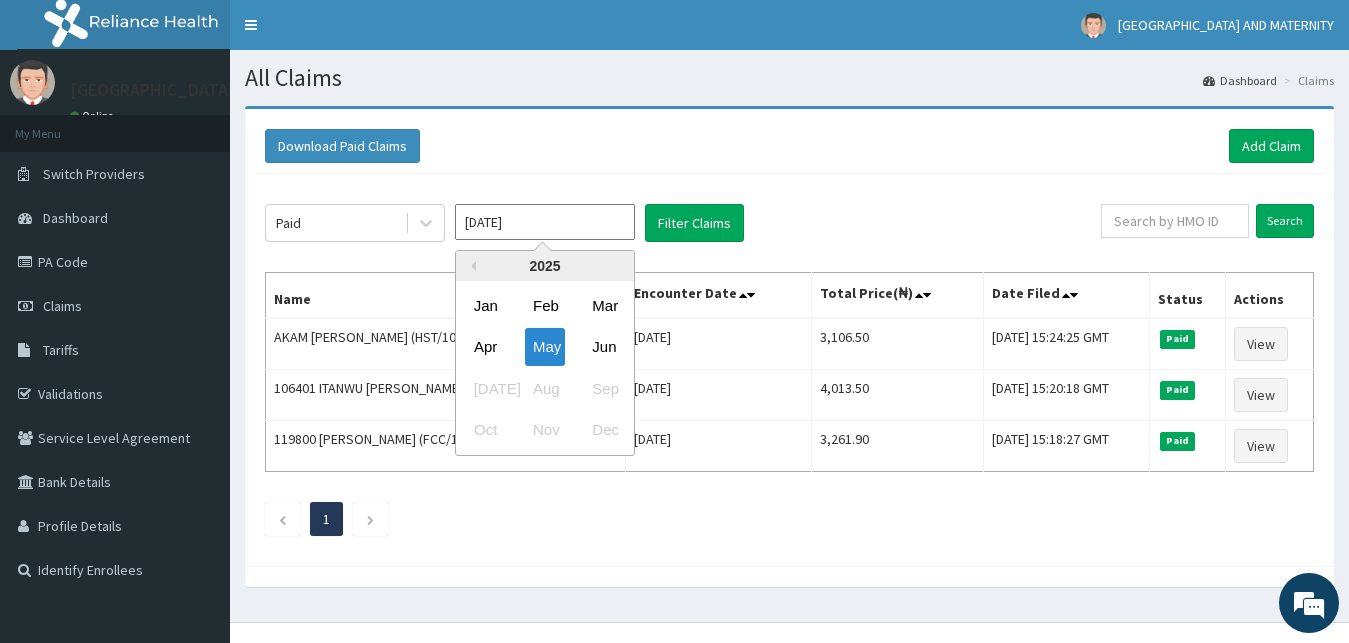 drag, startPoint x: 488, startPoint y: 221, endPoint x: 462, endPoint y: 221, distance: 26 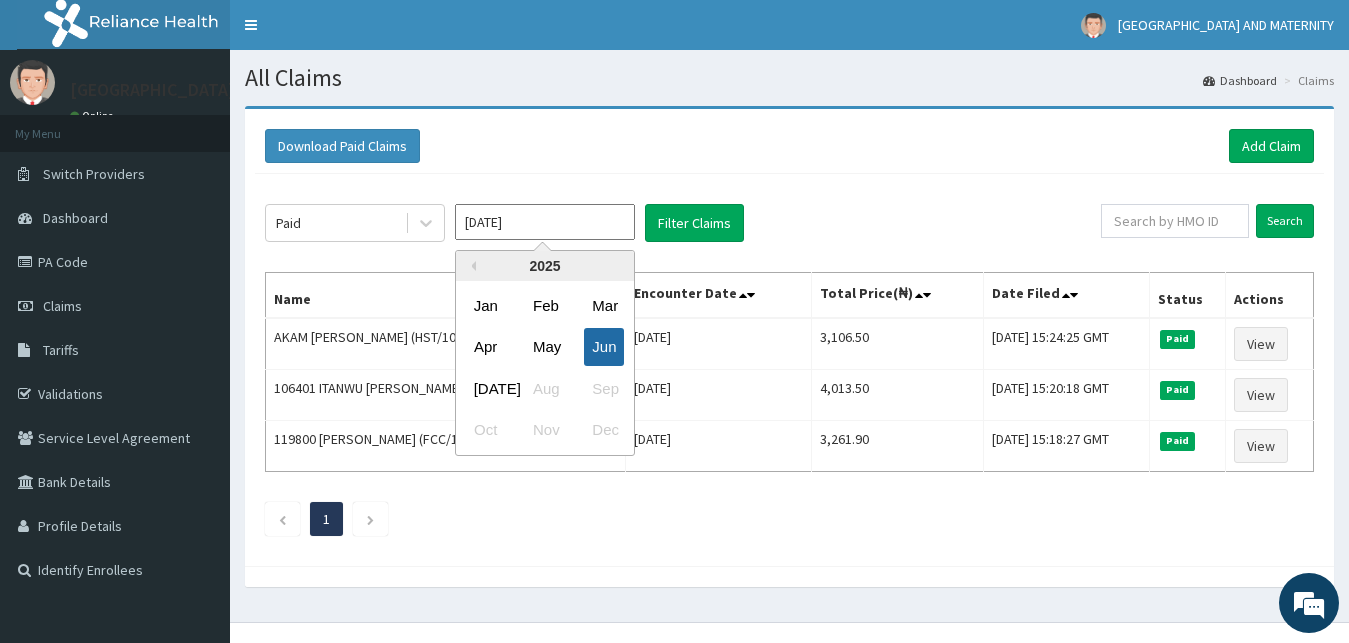 click on "Jun" at bounding box center [604, 347] 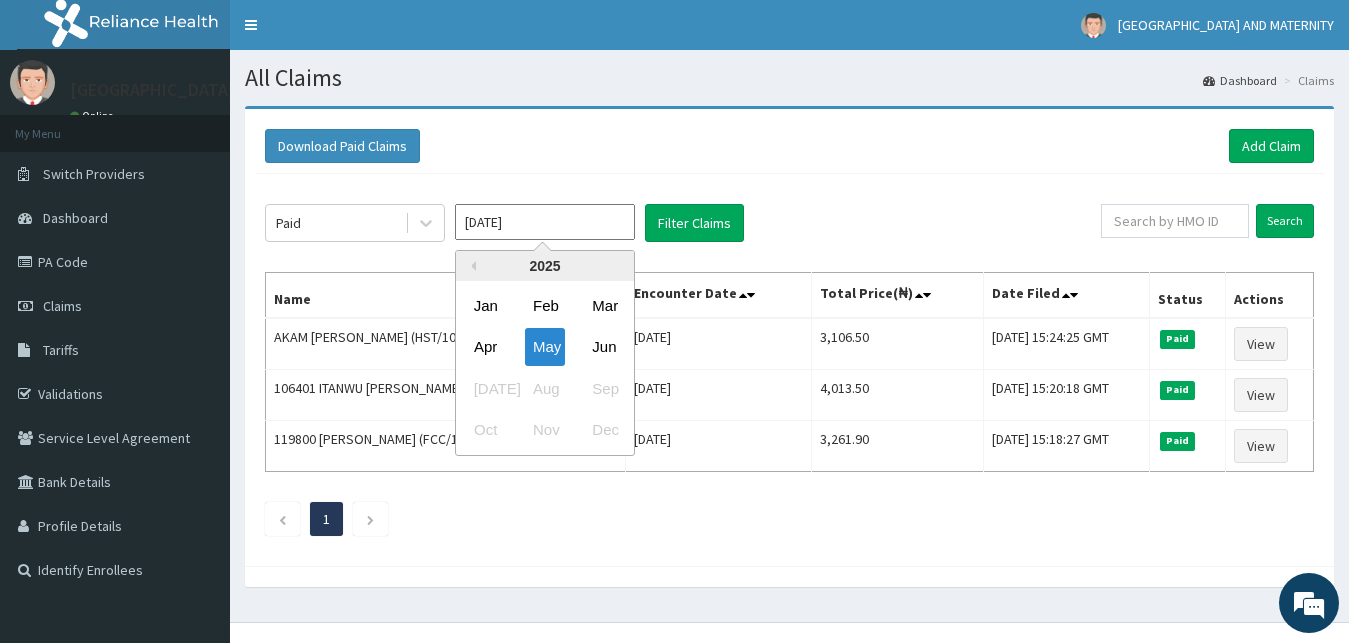 drag, startPoint x: 465, startPoint y: 223, endPoint x: 494, endPoint y: 224, distance: 29.017237 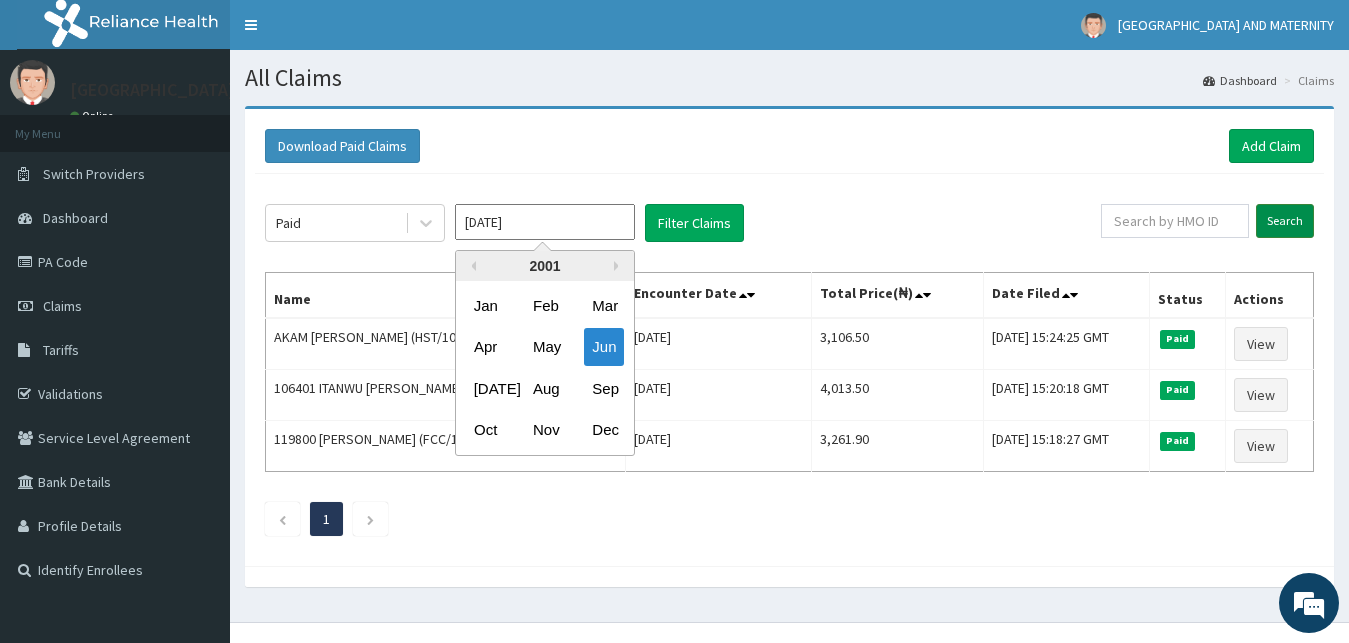 click on "Search" at bounding box center (1285, 221) 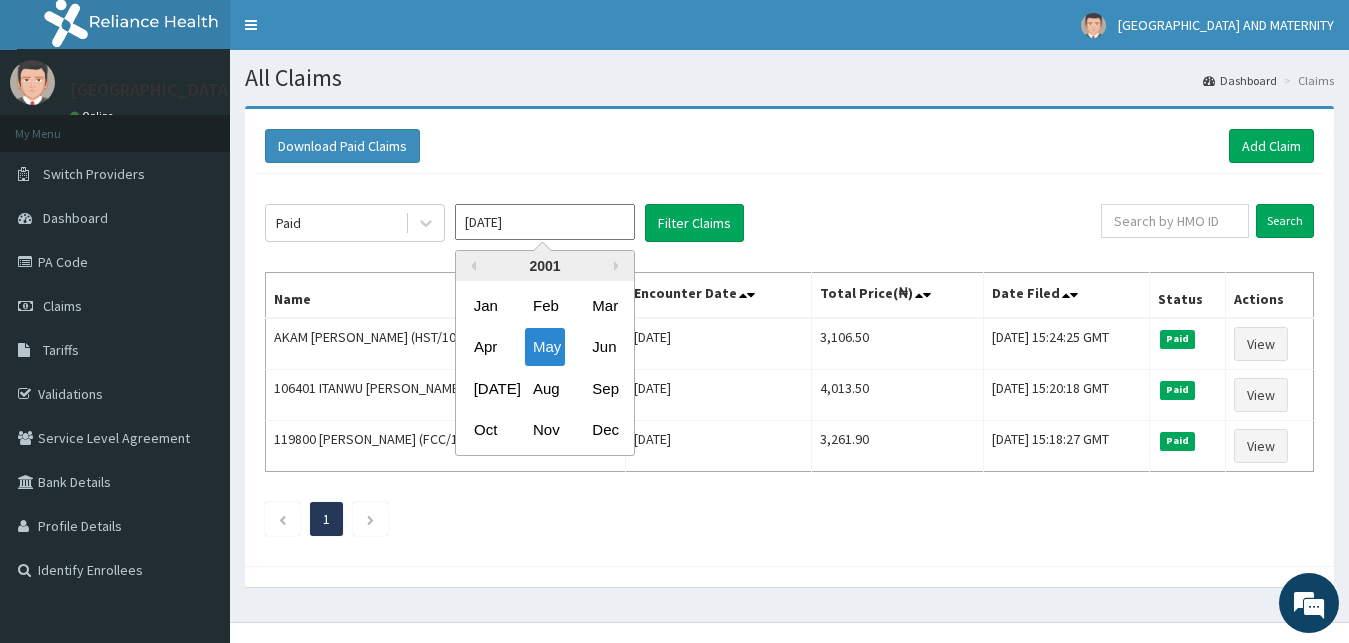 drag, startPoint x: 489, startPoint y: 220, endPoint x: 436, endPoint y: 223, distance: 53.08484 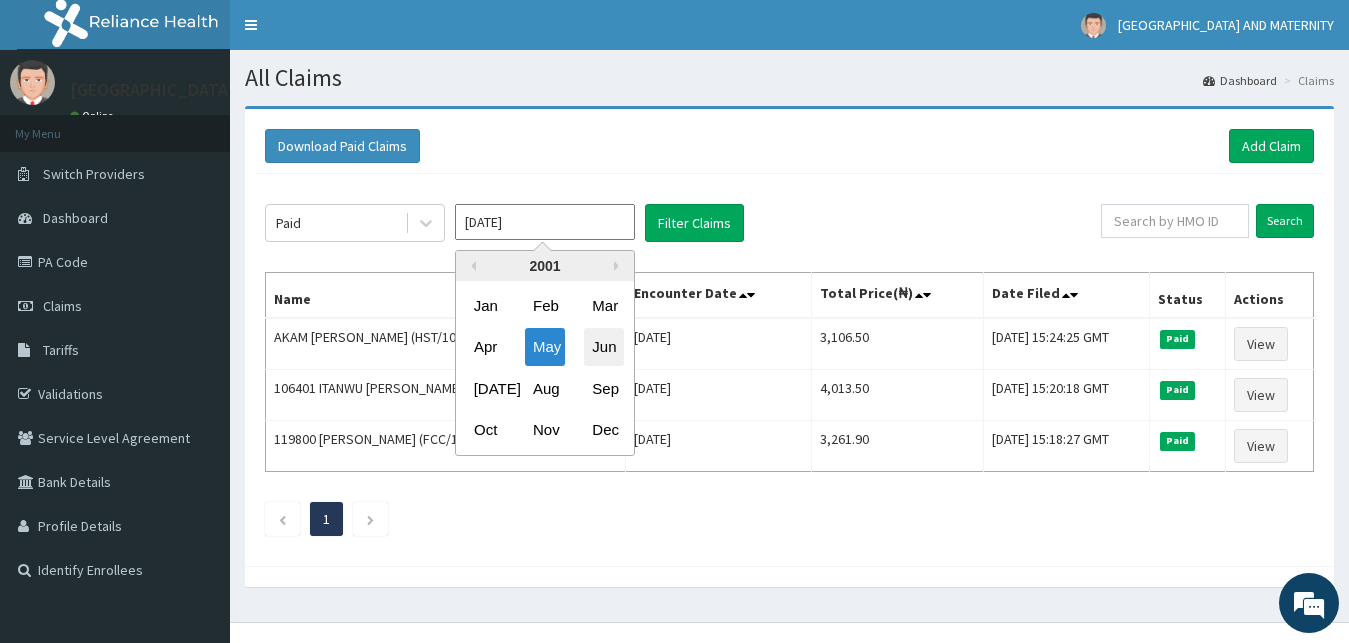 click on "Jun" at bounding box center [604, 347] 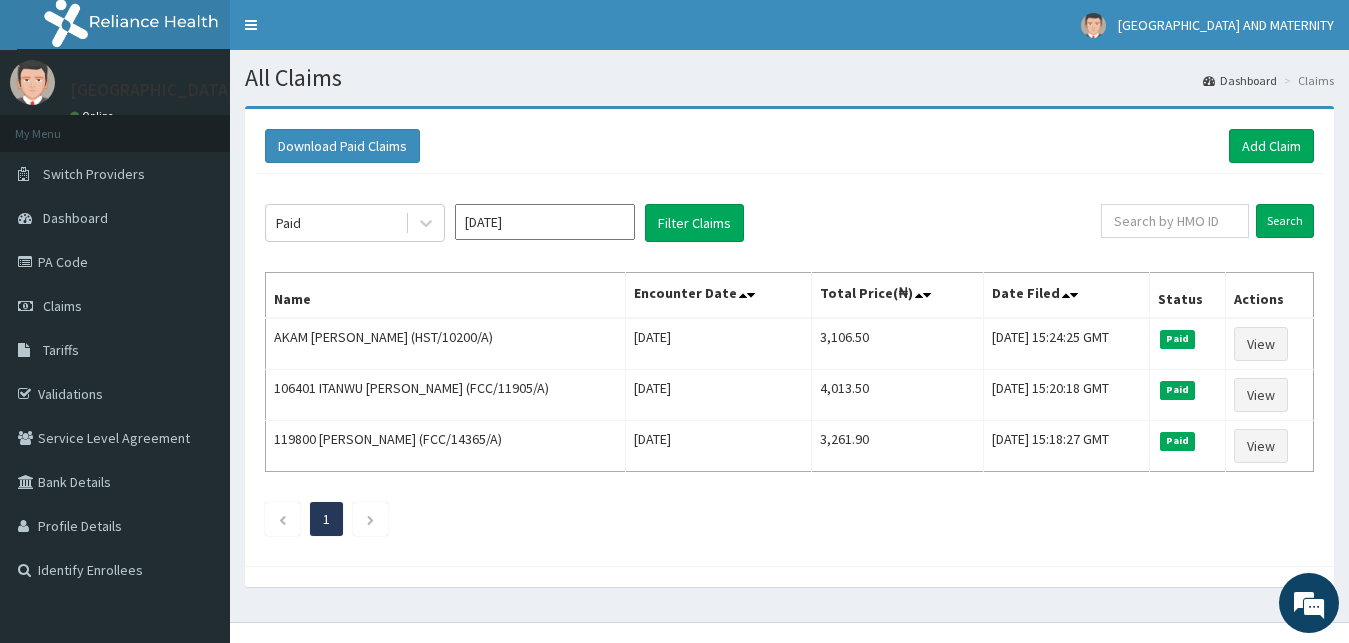 click on "[DATE]" at bounding box center (545, 222) 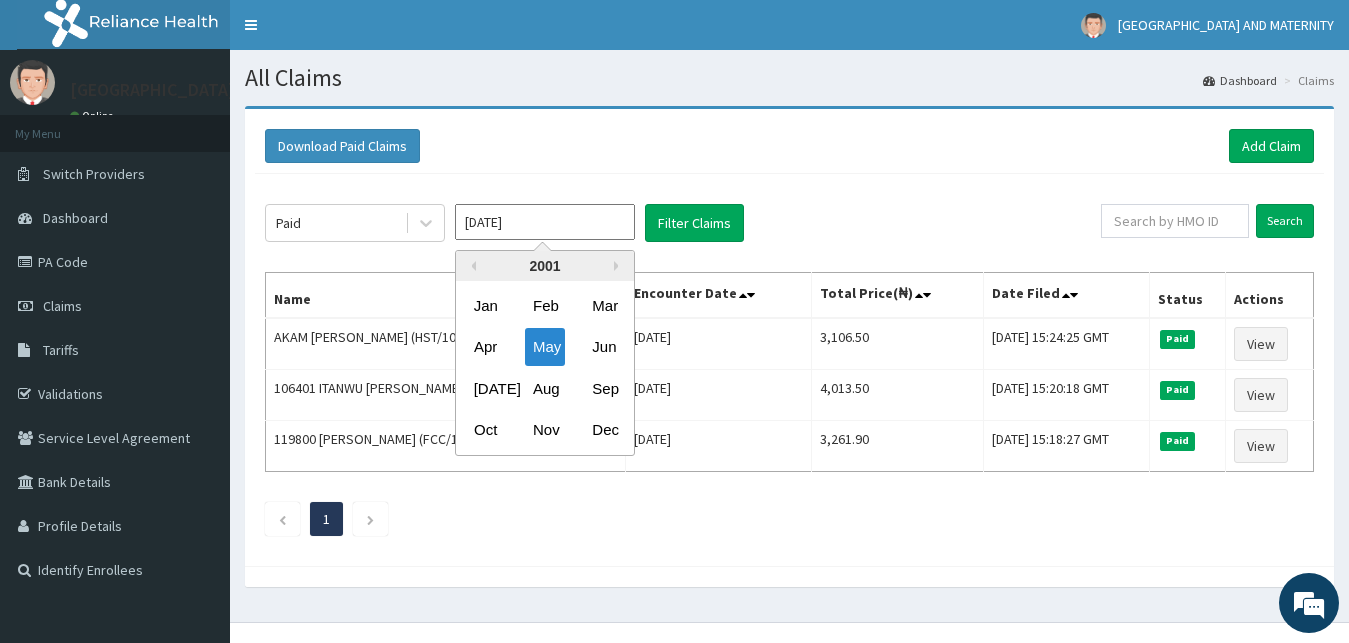 drag, startPoint x: 529, startPoint y: 222, endPoint x: 460, endPoint y: 221, distance: 69.00725 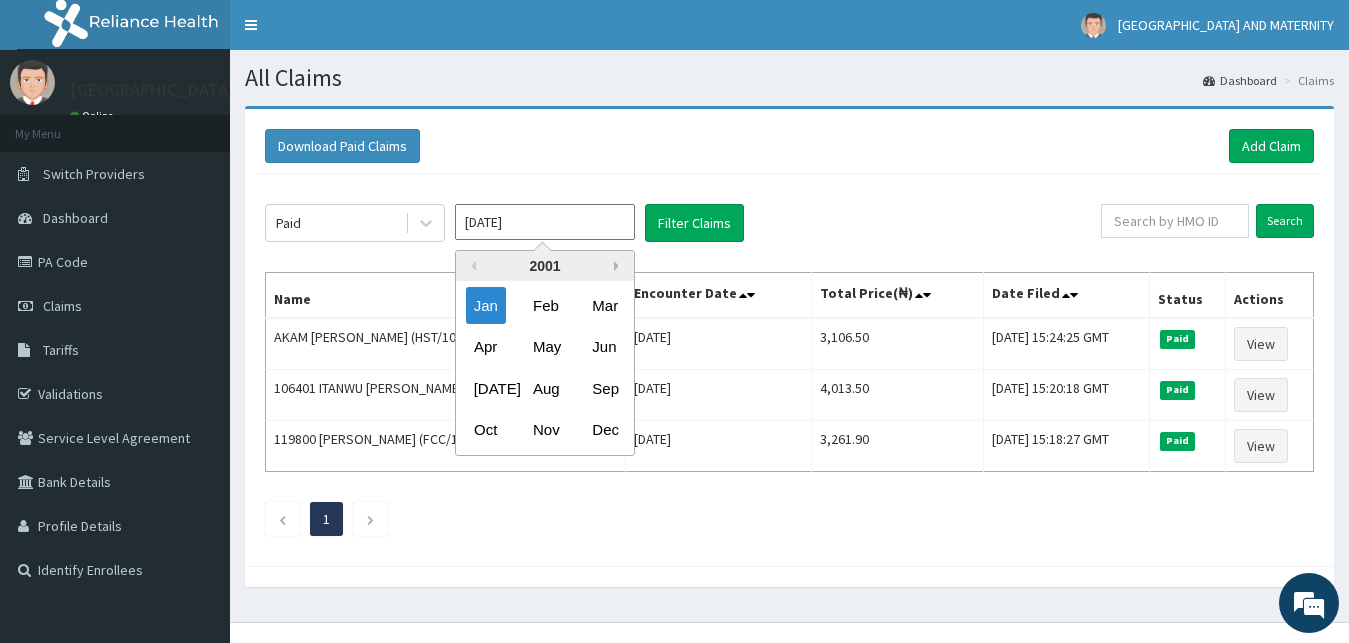 click on "Next Year" at bounding box center (619, 266) 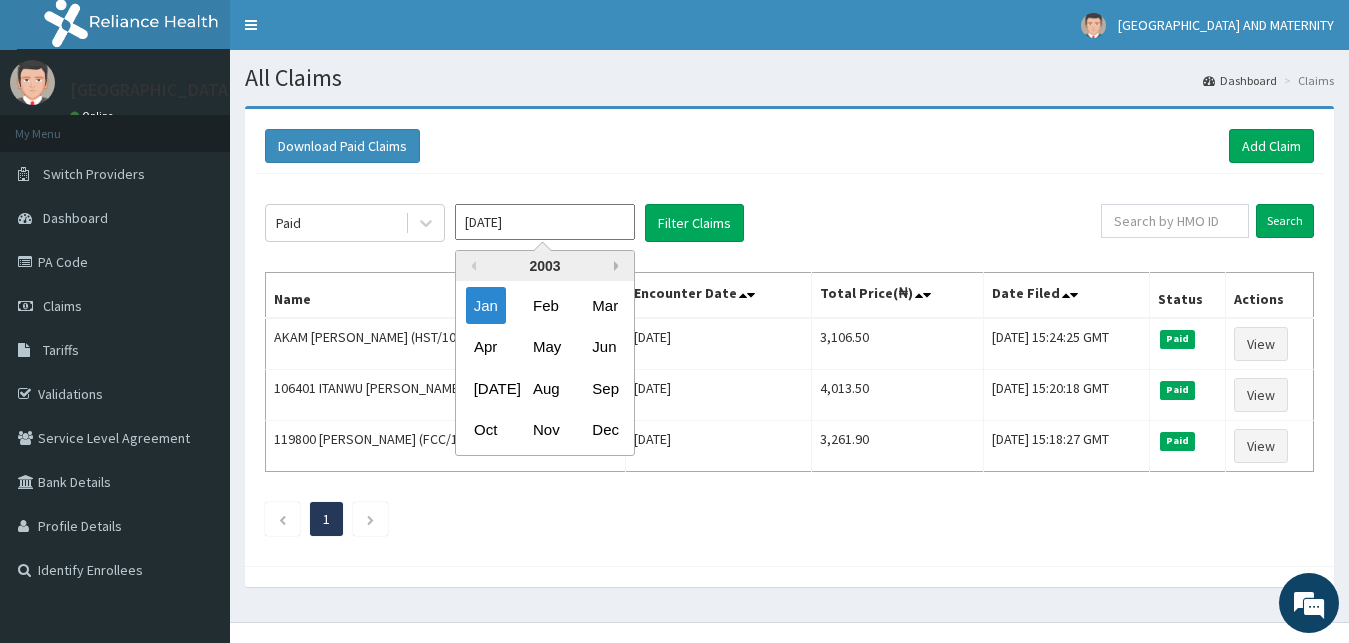 click on "Next Year" at bounding box center [619, 266] 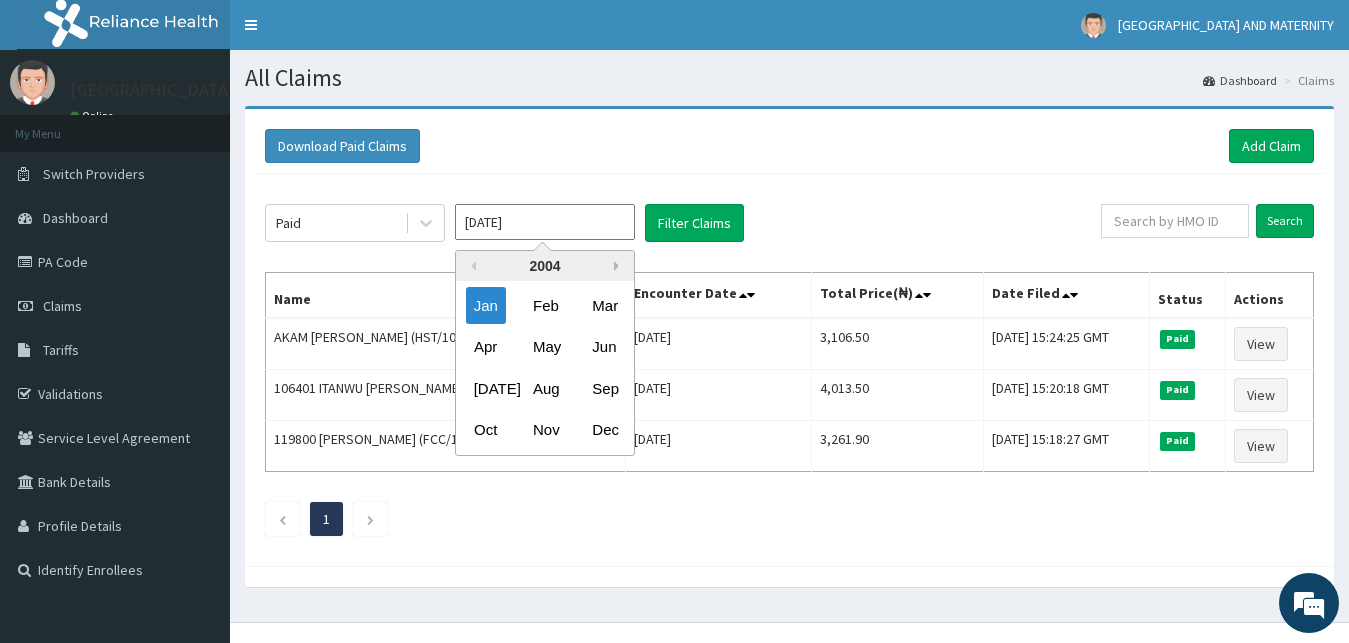 click on "Next Year" at bounding box center (619, 266) 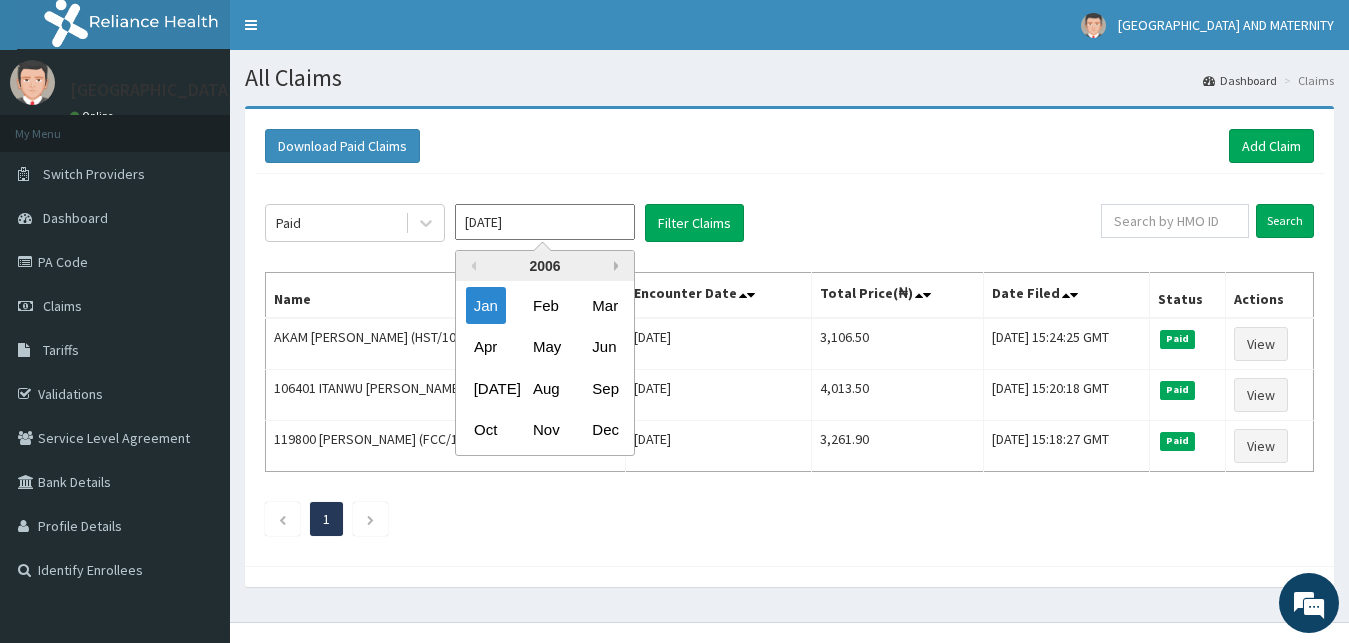 click on "Next Year" at bounding box center [619, 266] 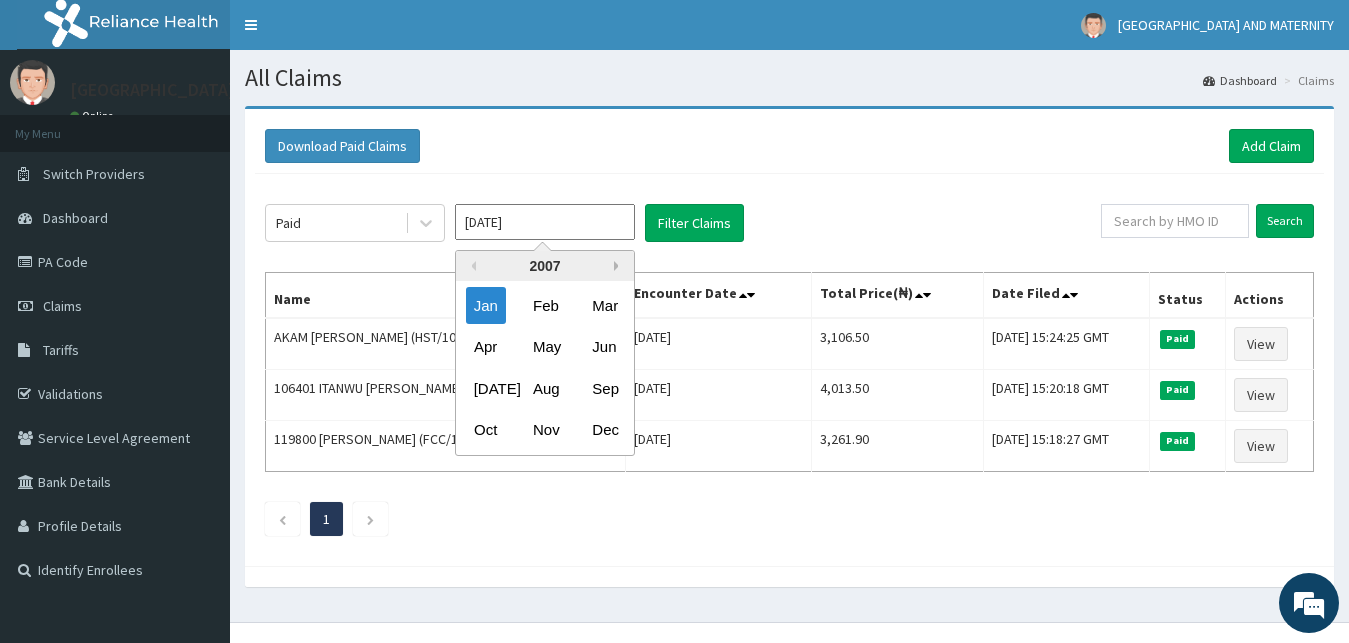 click on "Next Year" at bounding box center (619, 266) 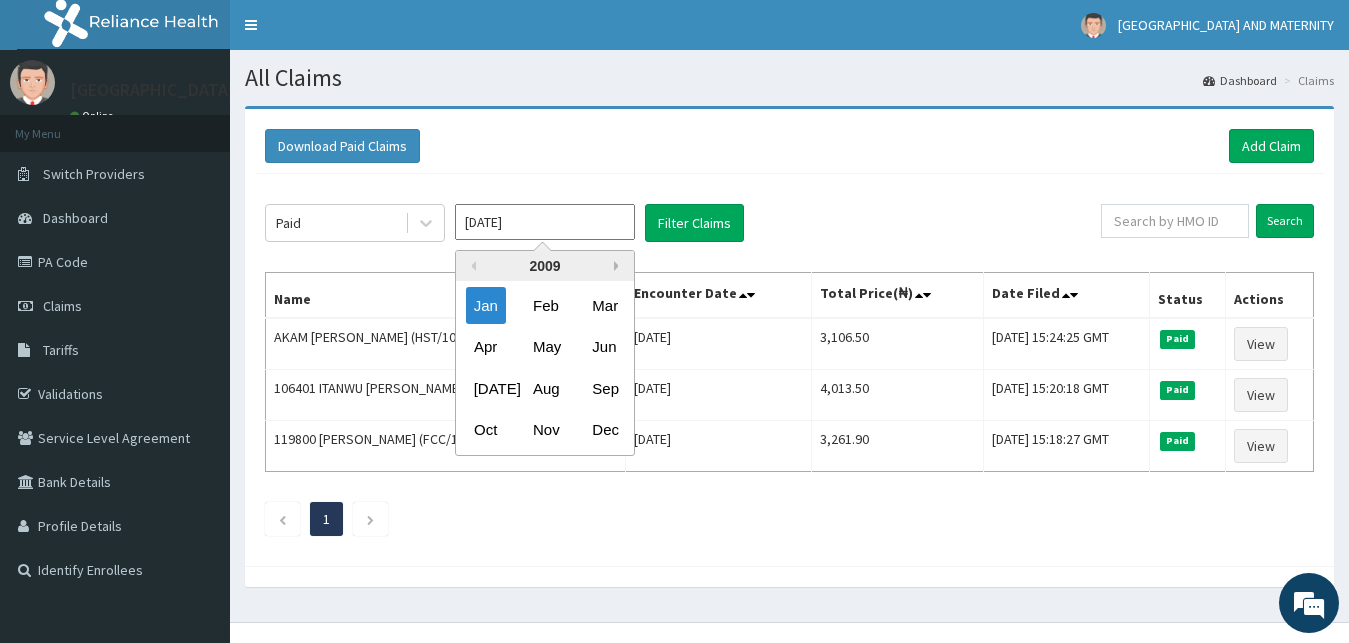 click on "Next Year" at bounding box center [619, 266] 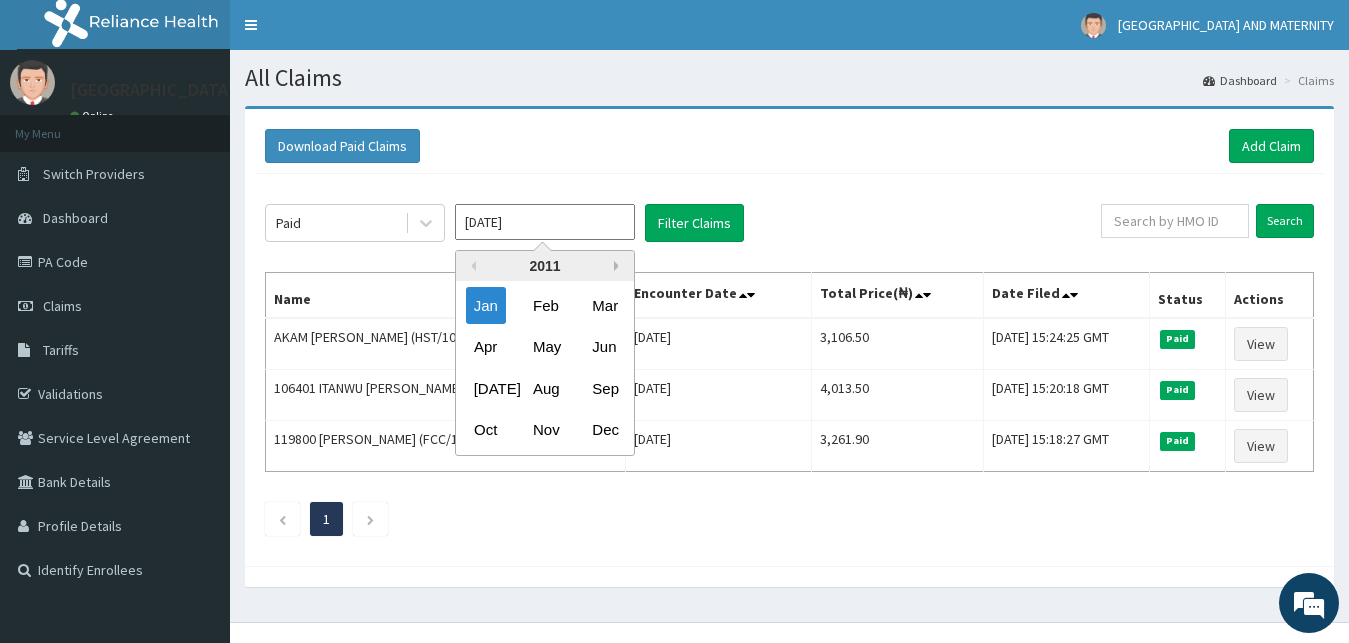 click on "Next Year" at bounding box center [619, 266] 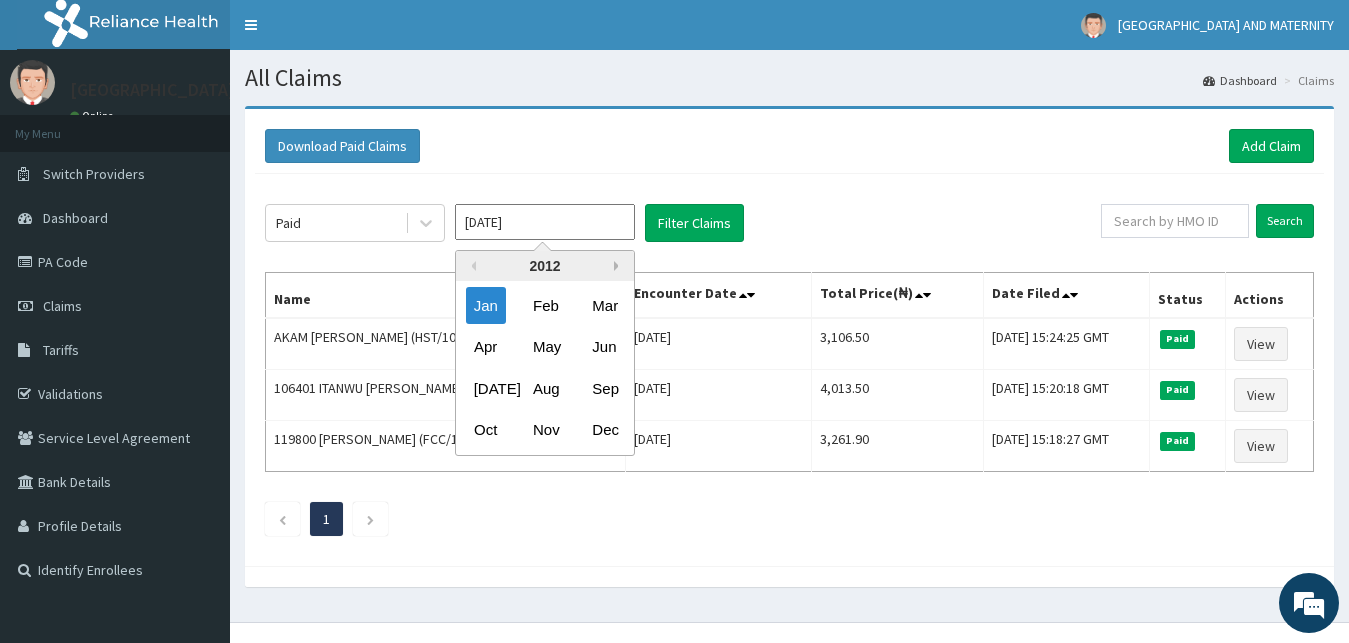 click on "Next Year" at bounding box center [619, 266] 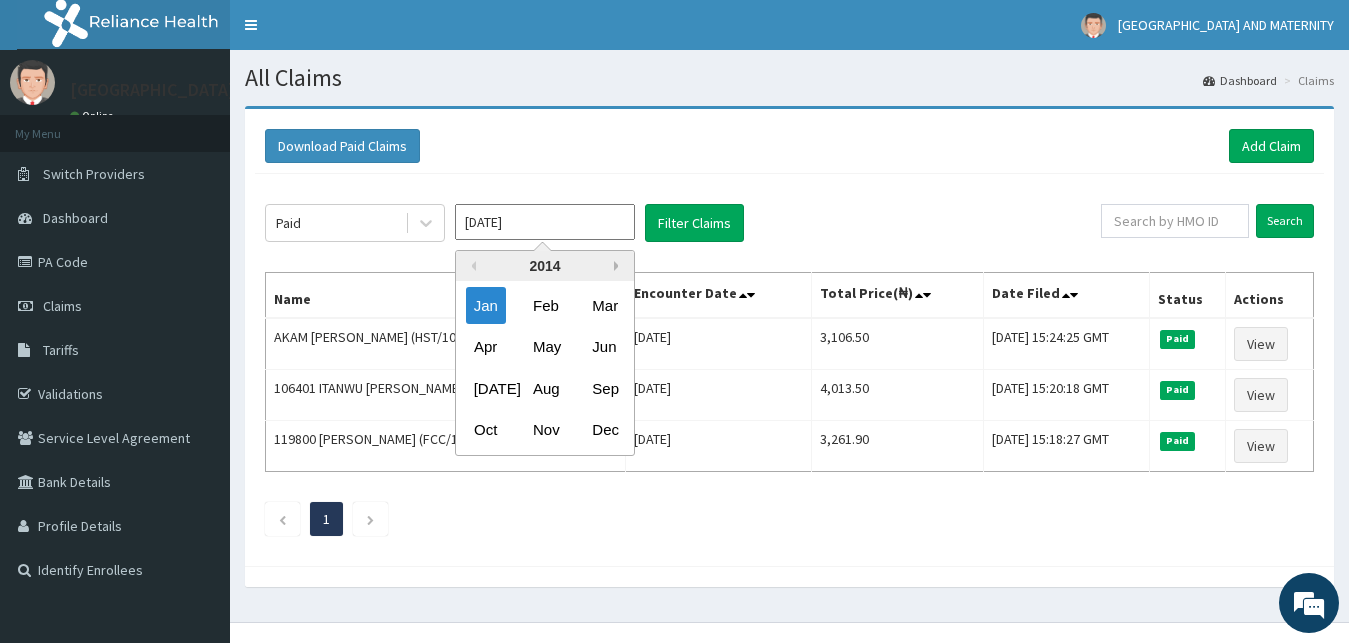 click on "Next Year" at bounding box center (619, 266) 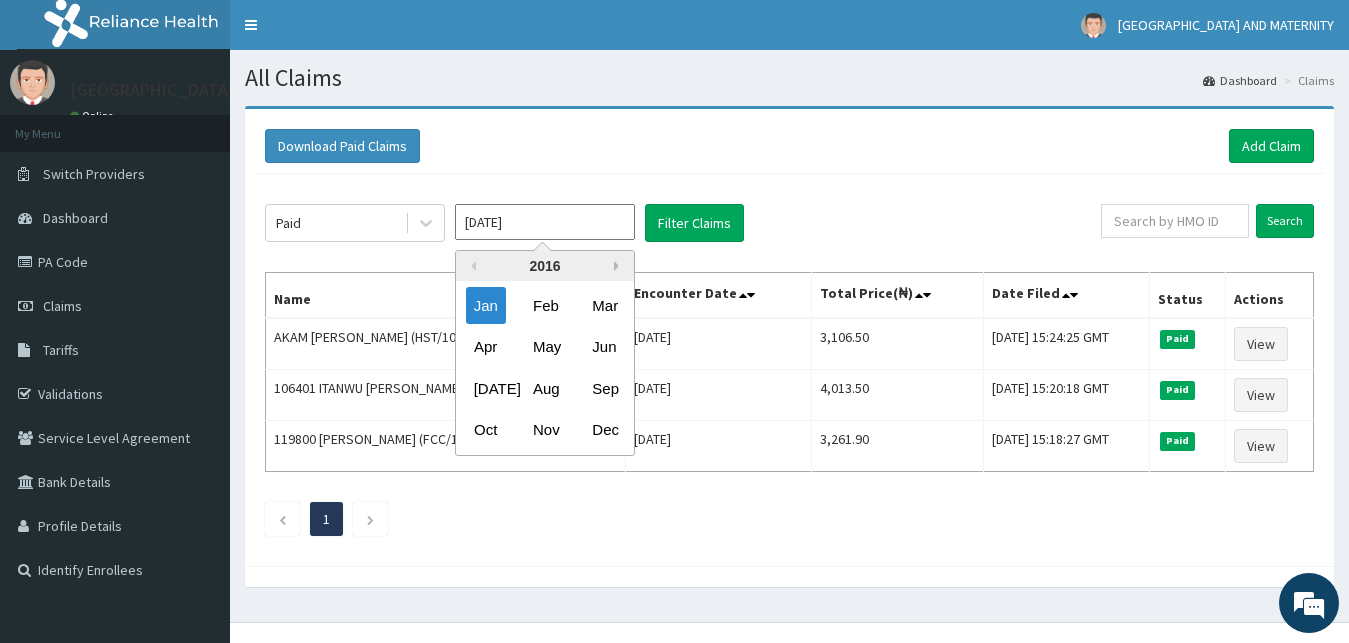 click on "Next Year" at bounding box center [619, 266] 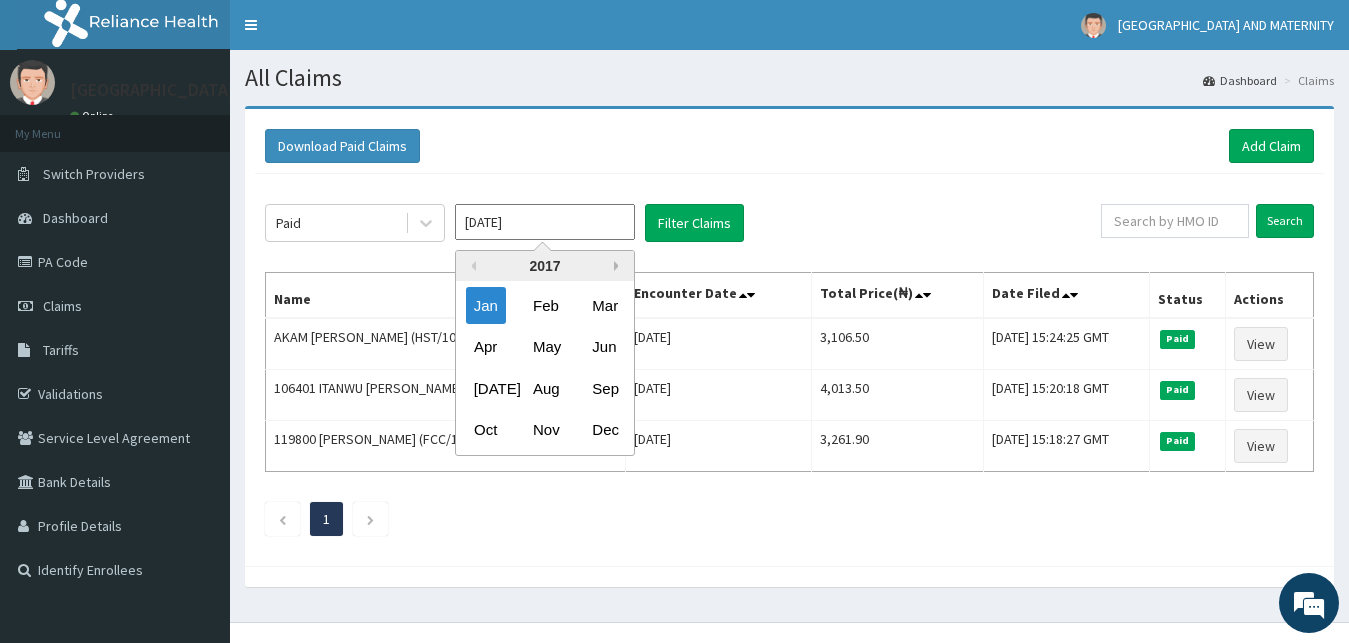 click on "Next Year" at bounding box center [619, 266] 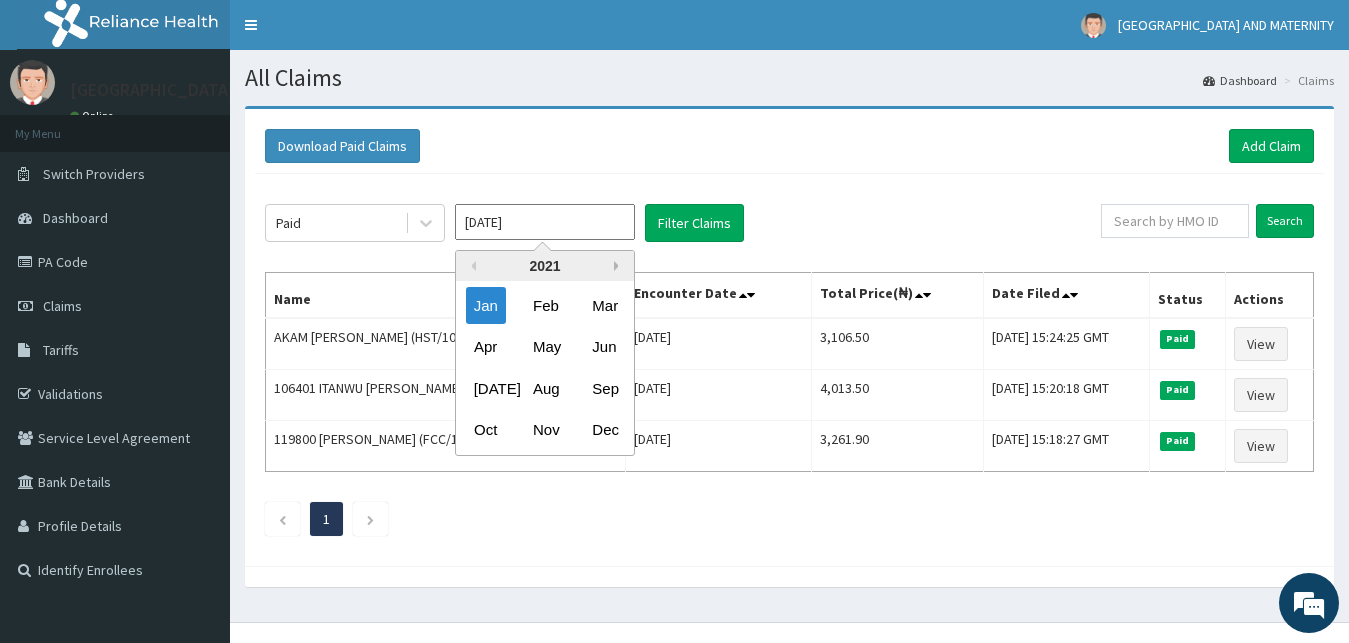 click on "Next Year" at bounding box center [619, 266] 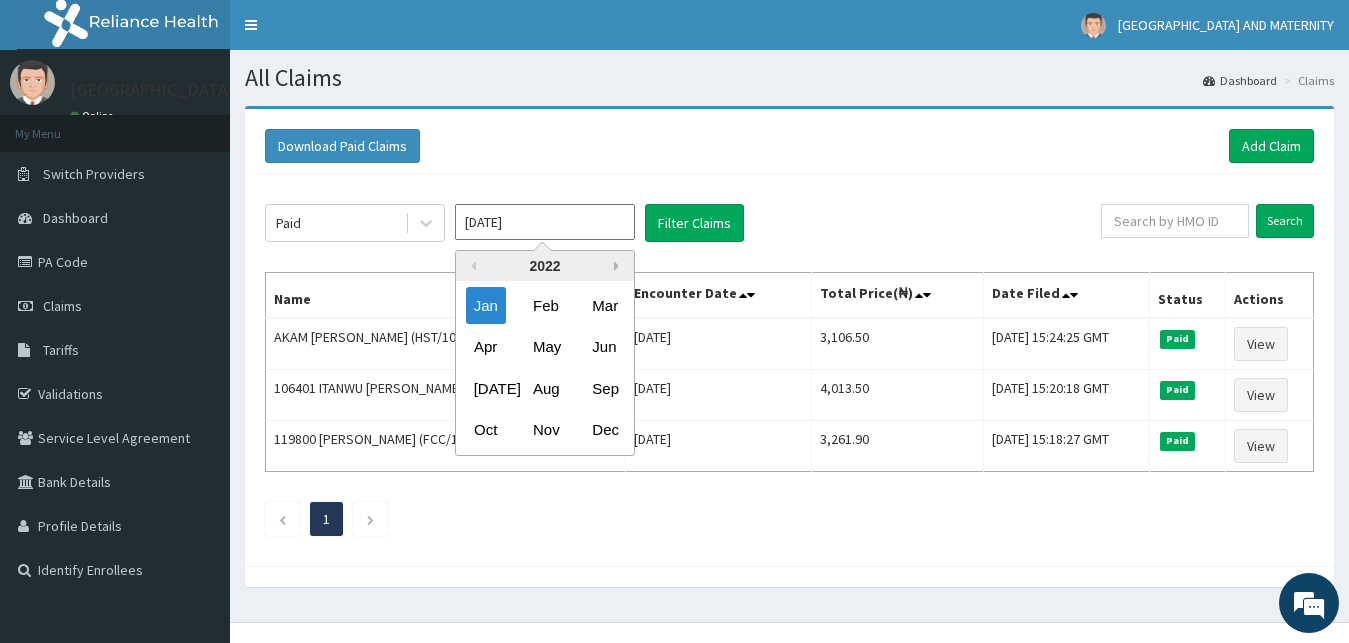 click on "Next Year" at bounding box center (619, 266) 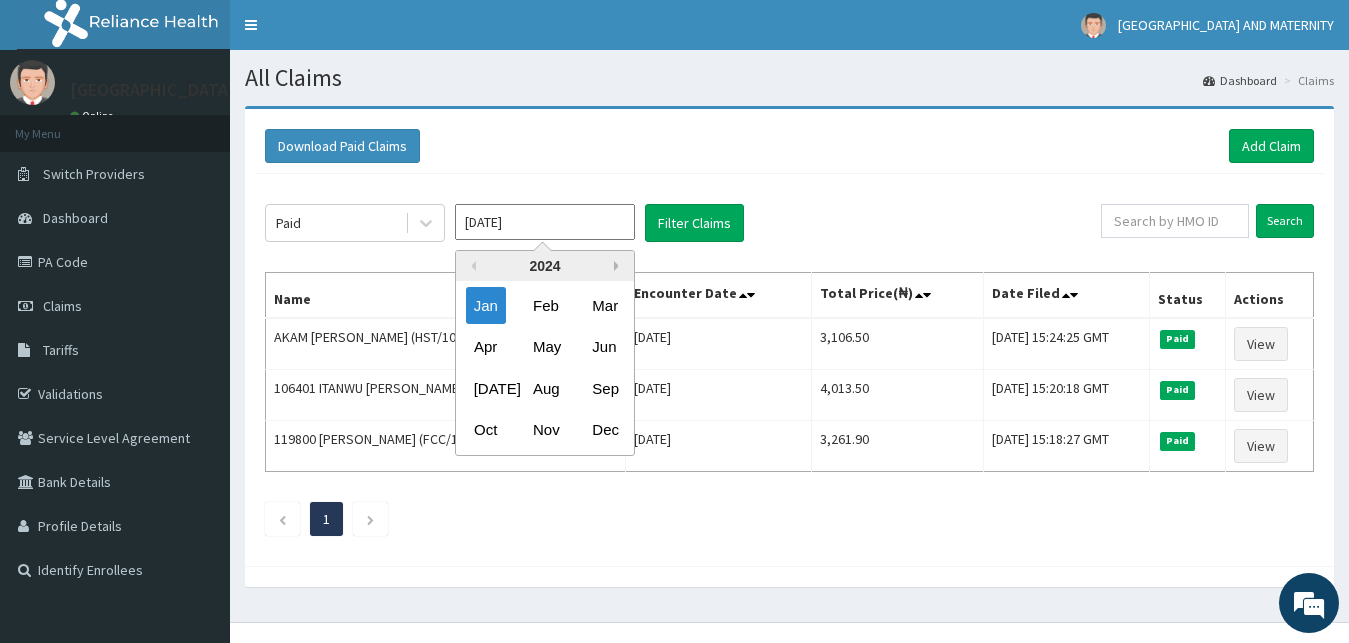 click on "Next Year" at bounding box center (619, 266) 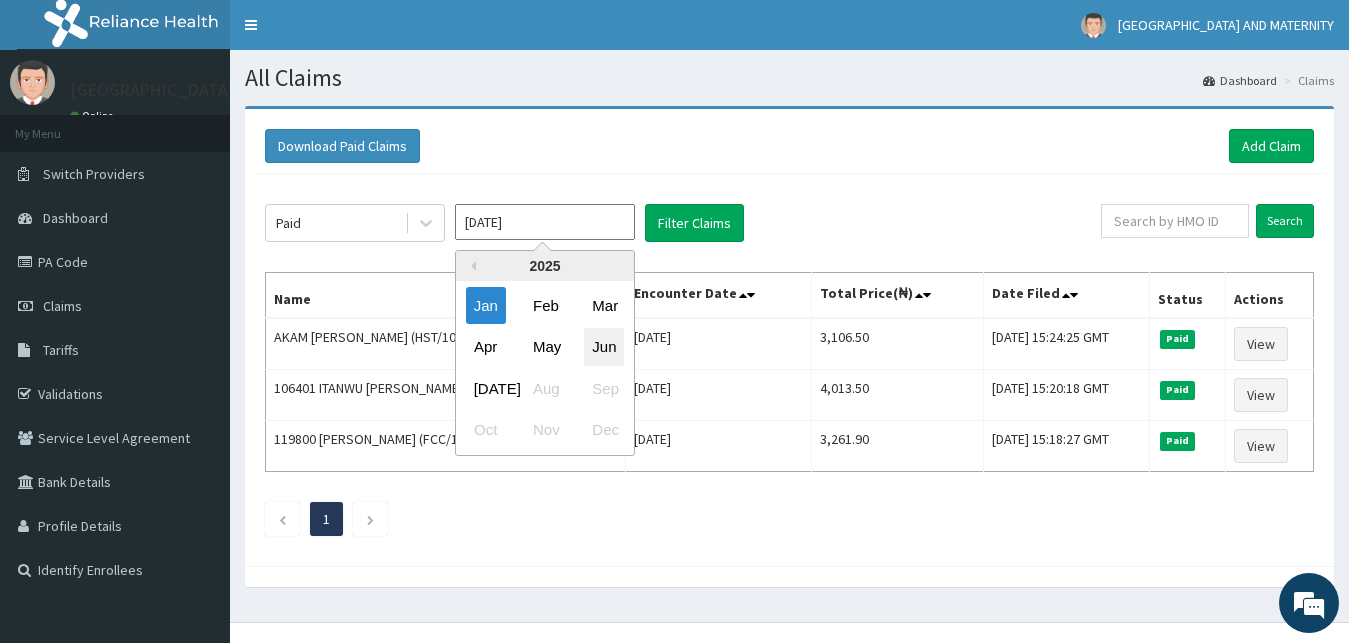 click on "Jun" at bounding box center [604, 347] 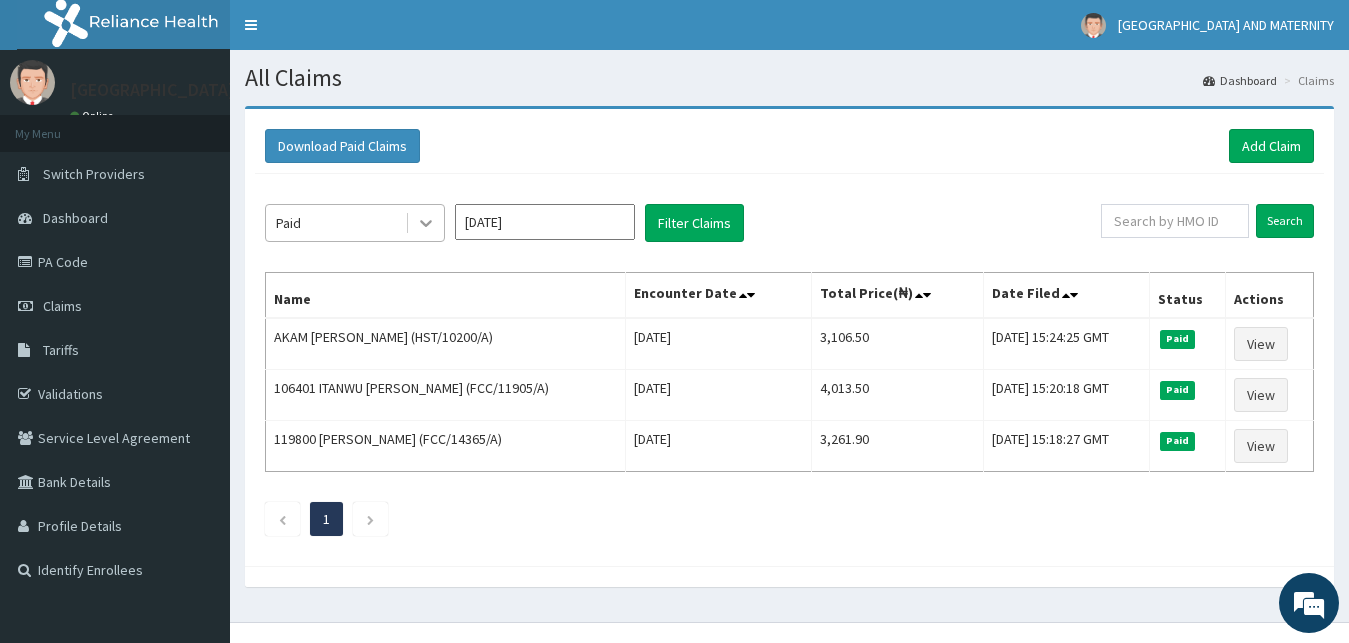 click 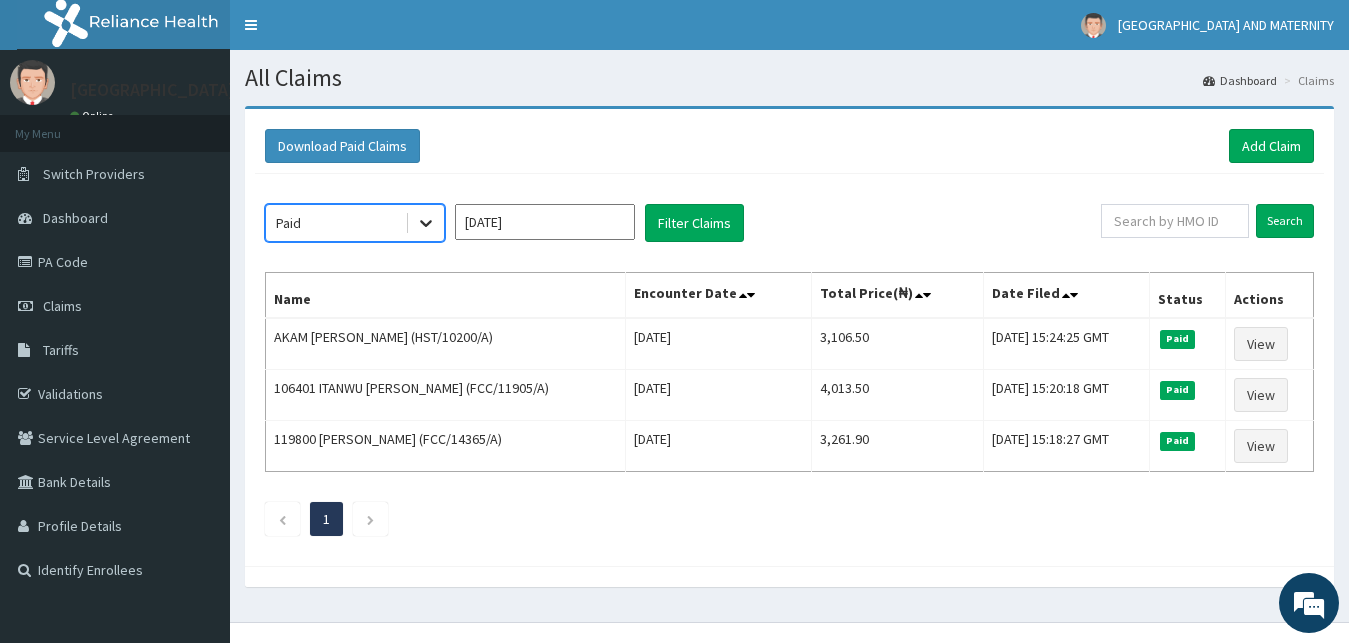 click 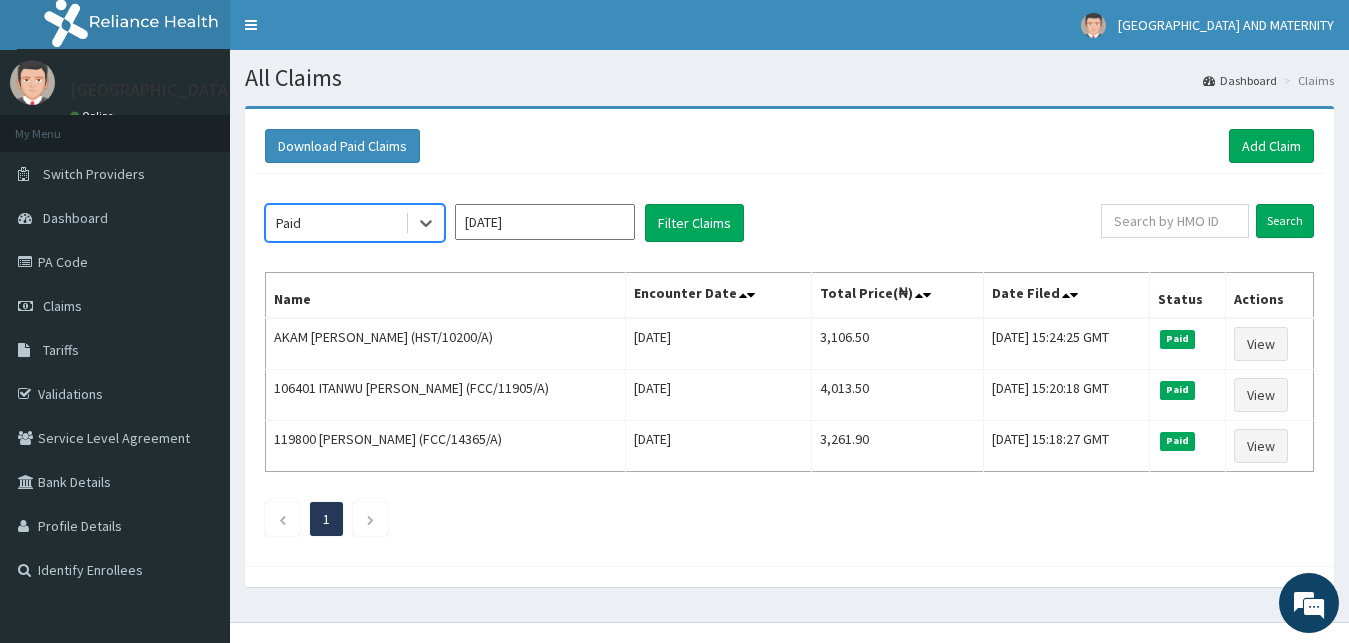 click on "[DATE]" at bounding box center (545, 222) 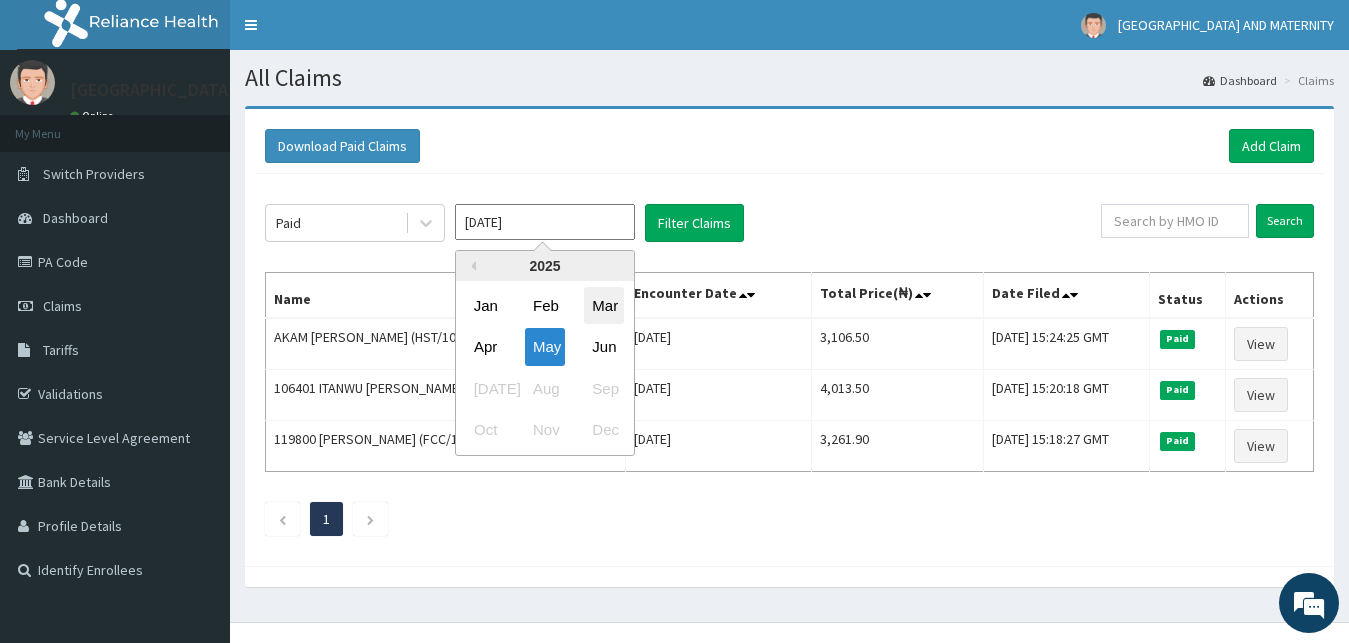 click on "Mar" at bounding box center (604, 305) 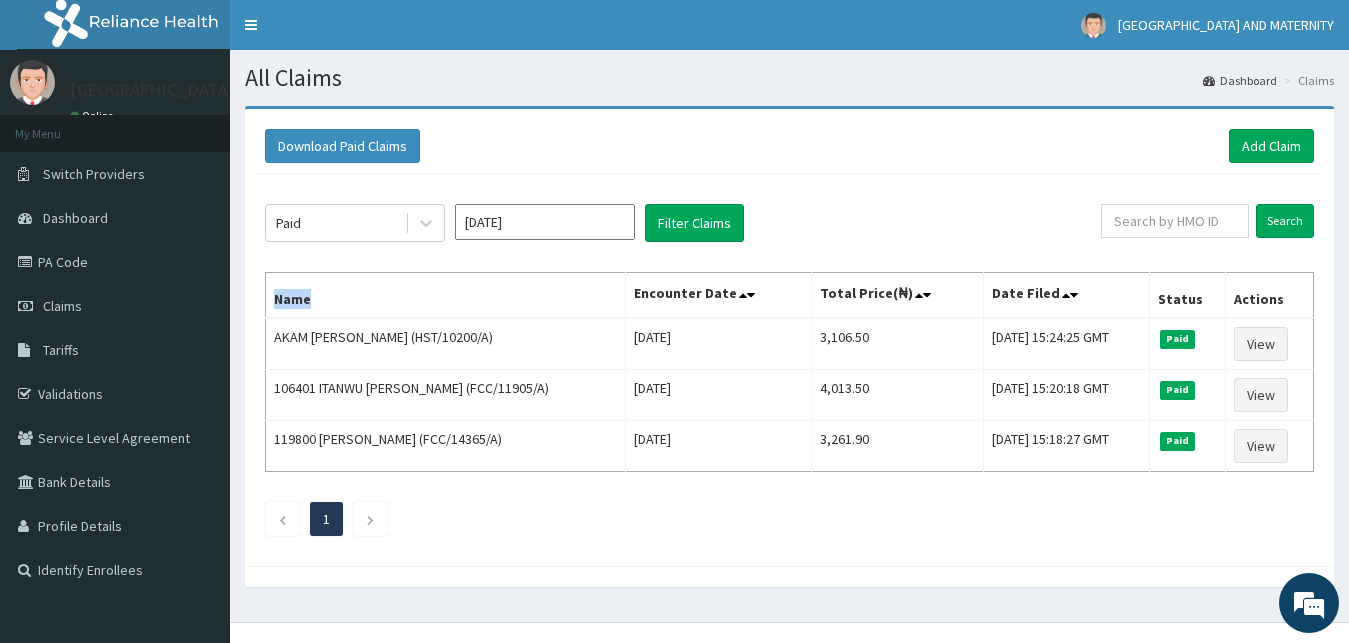 click on "[DATE]" at bounding box center [545, 222] 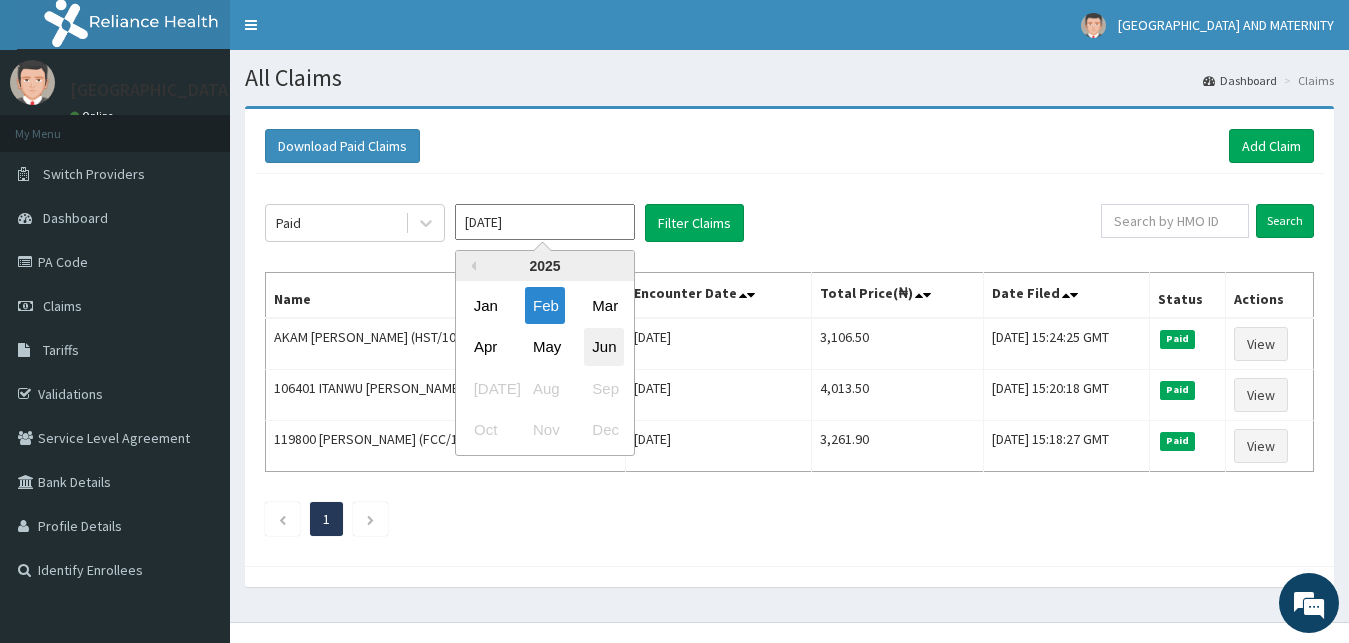 click on "Jun" at bounding box center [604, 347] 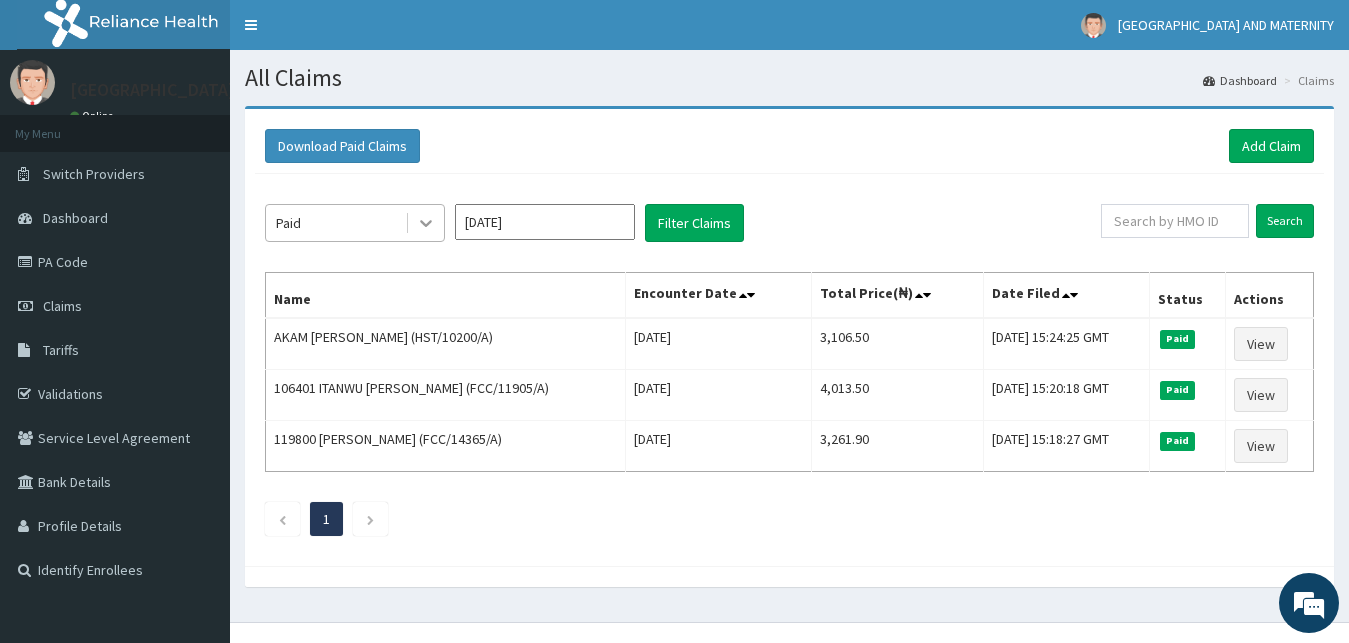 click 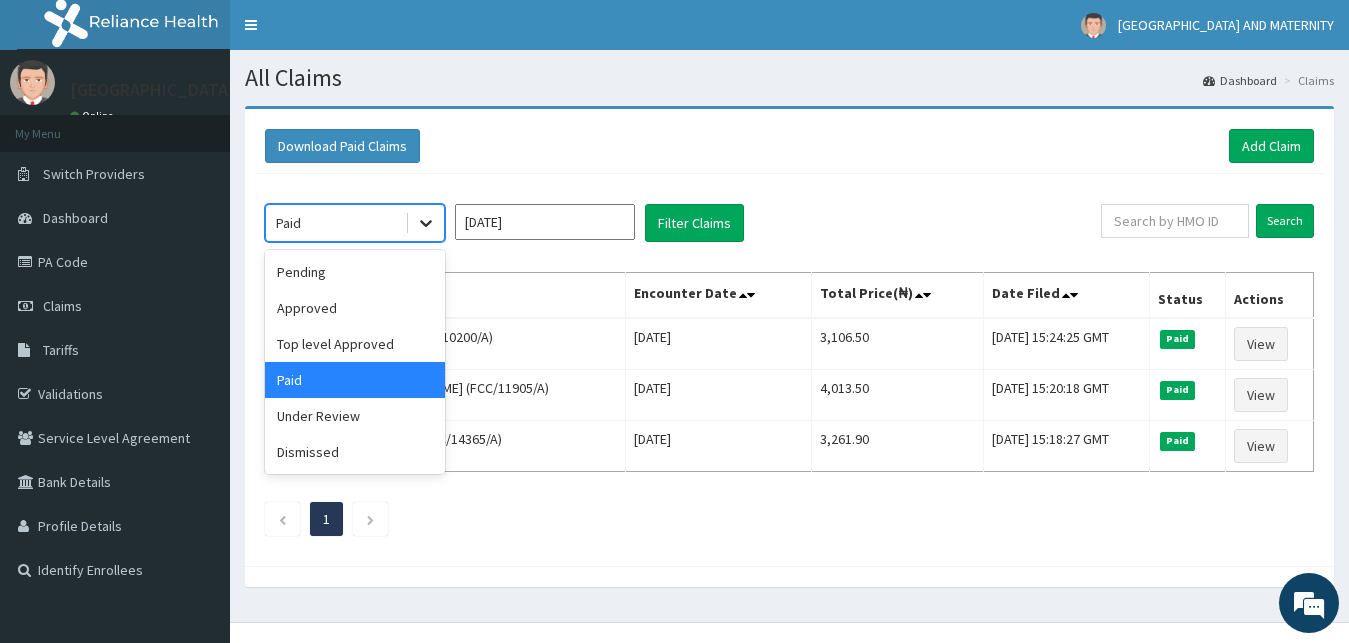 click 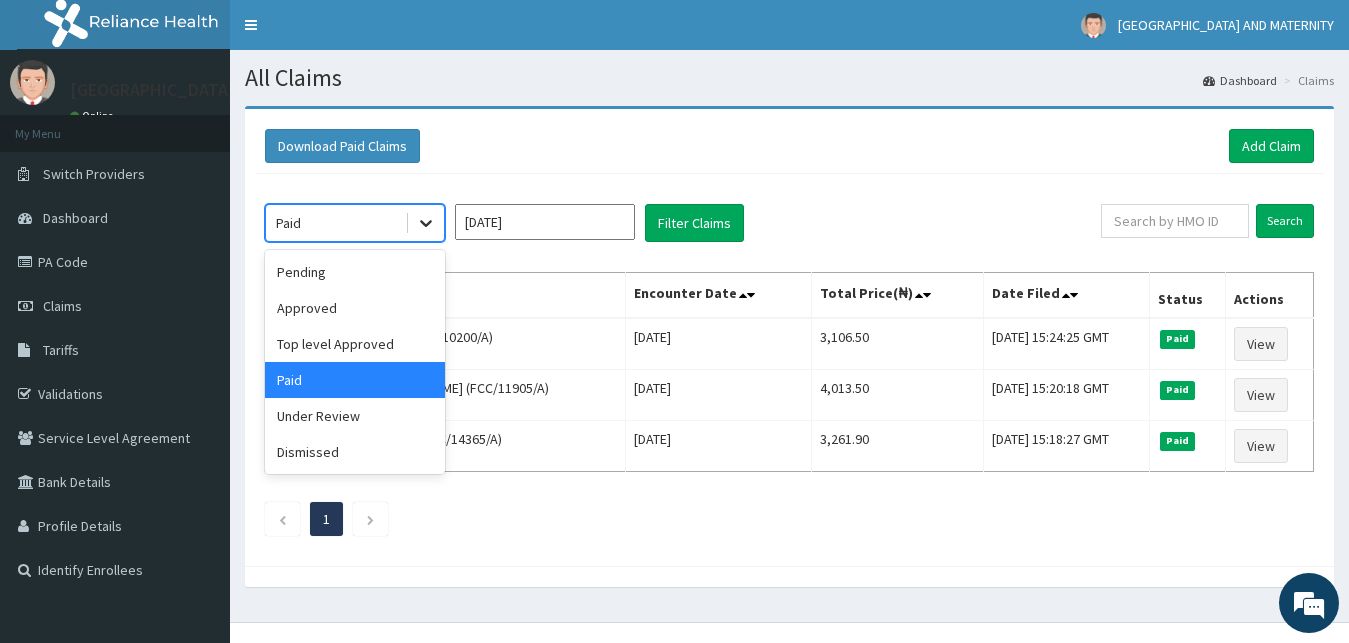 click 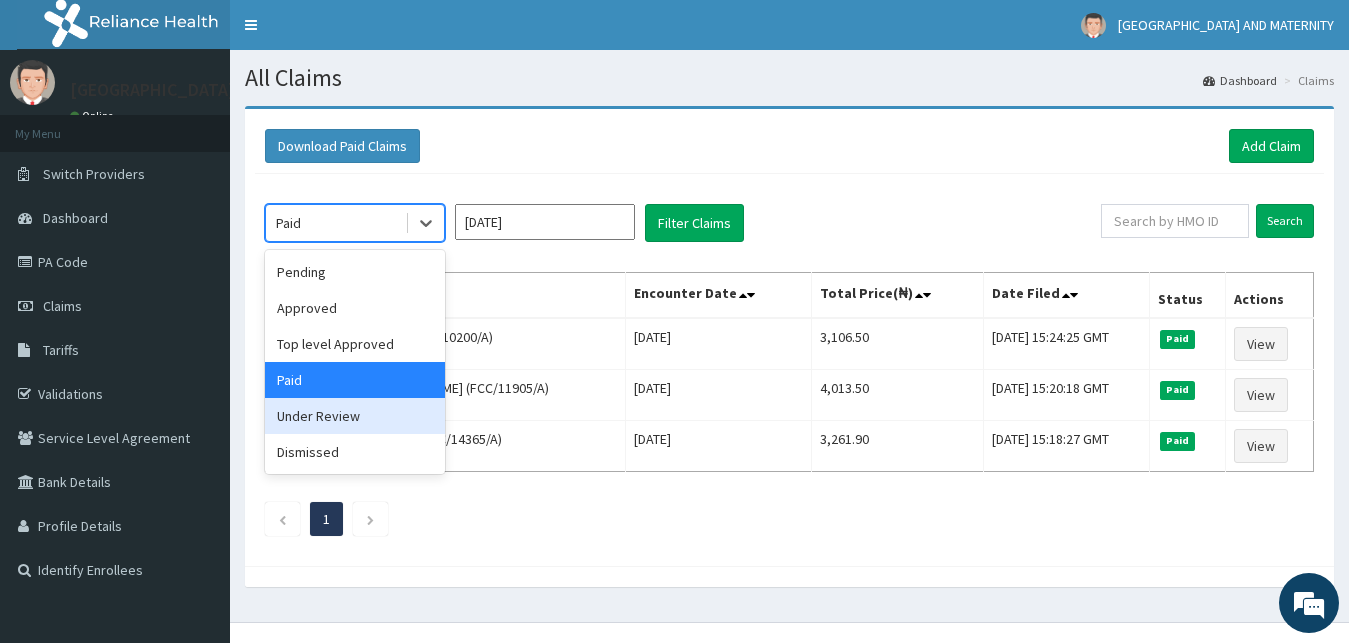 click on "Under Review" at bounding box center (355, 416) 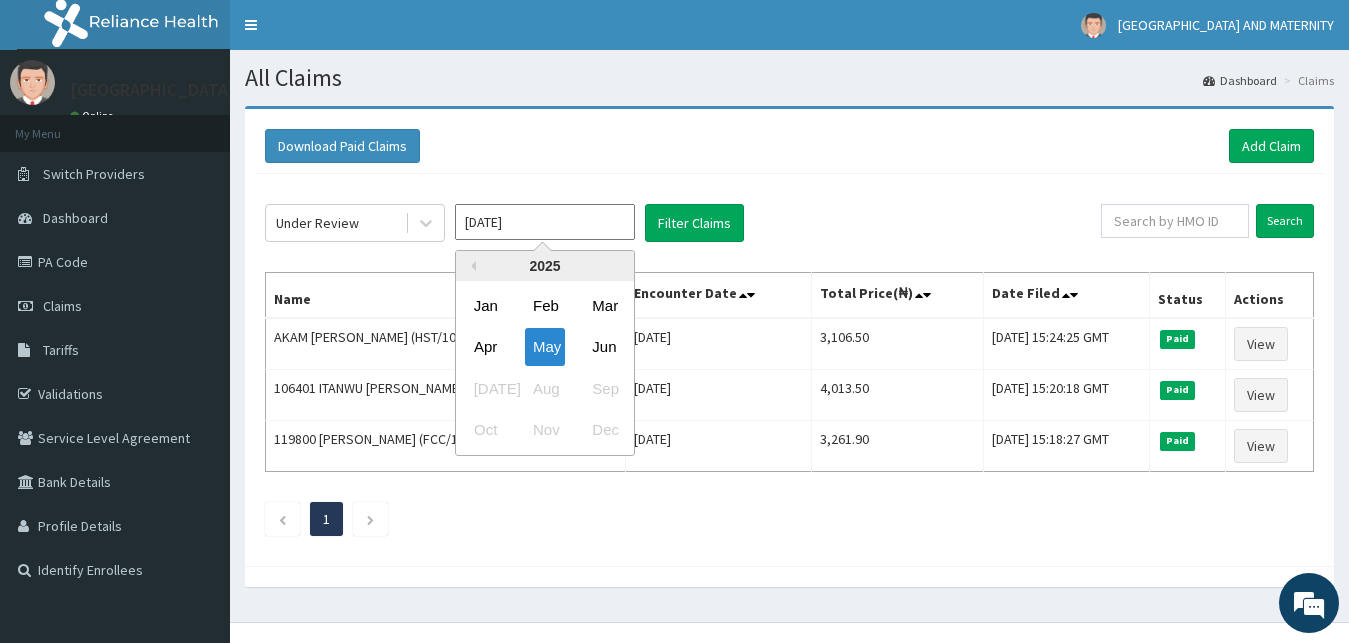 click on "[DATE]" at bounding box center (545, 222) 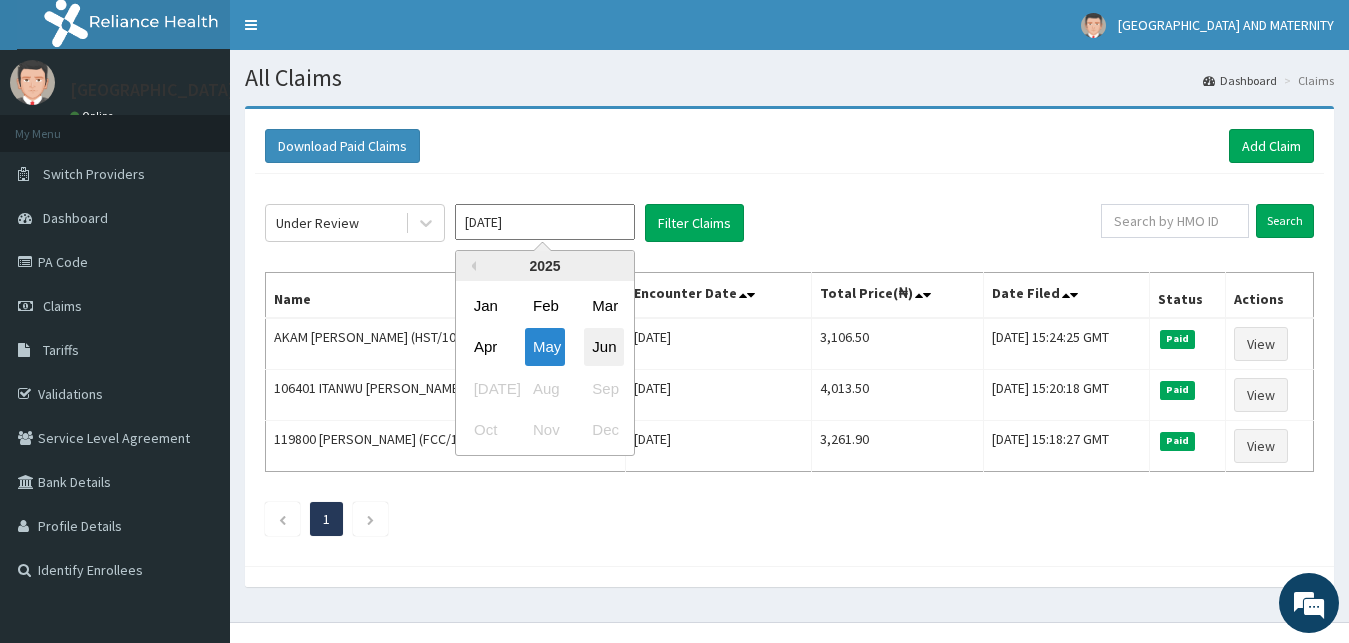 click on "Jun" at bounding box center (604, 347) 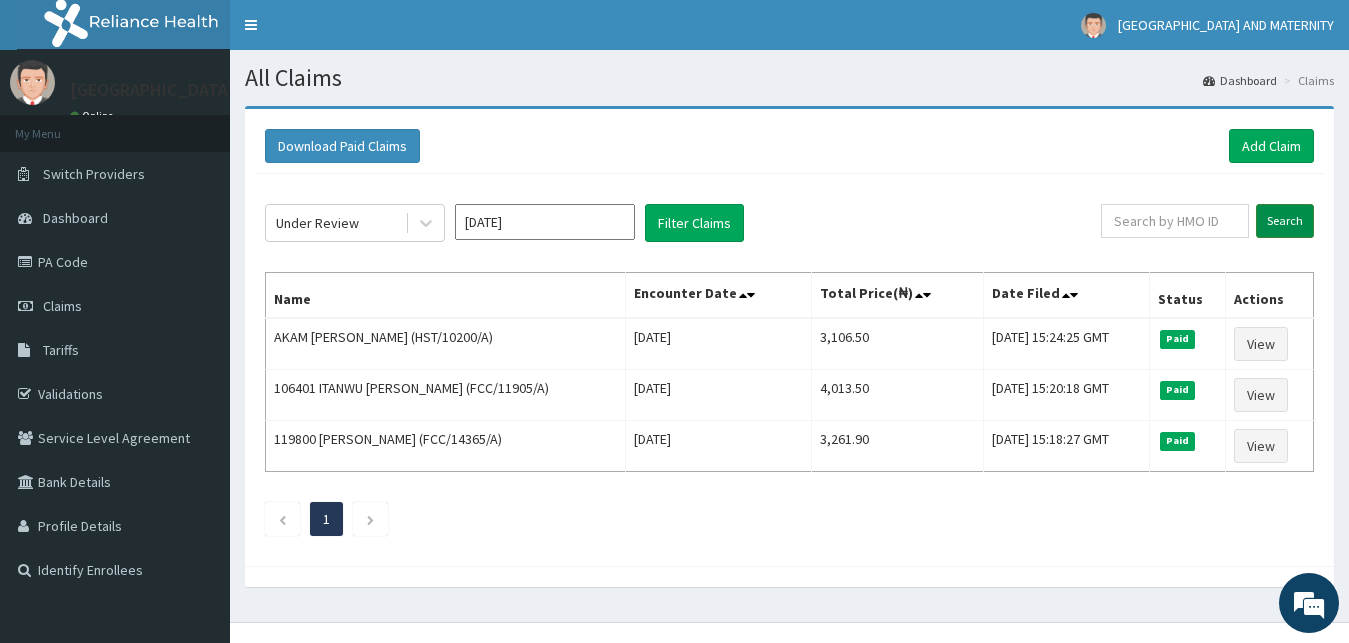 click on "Search" at bounding box center (1285, 221) 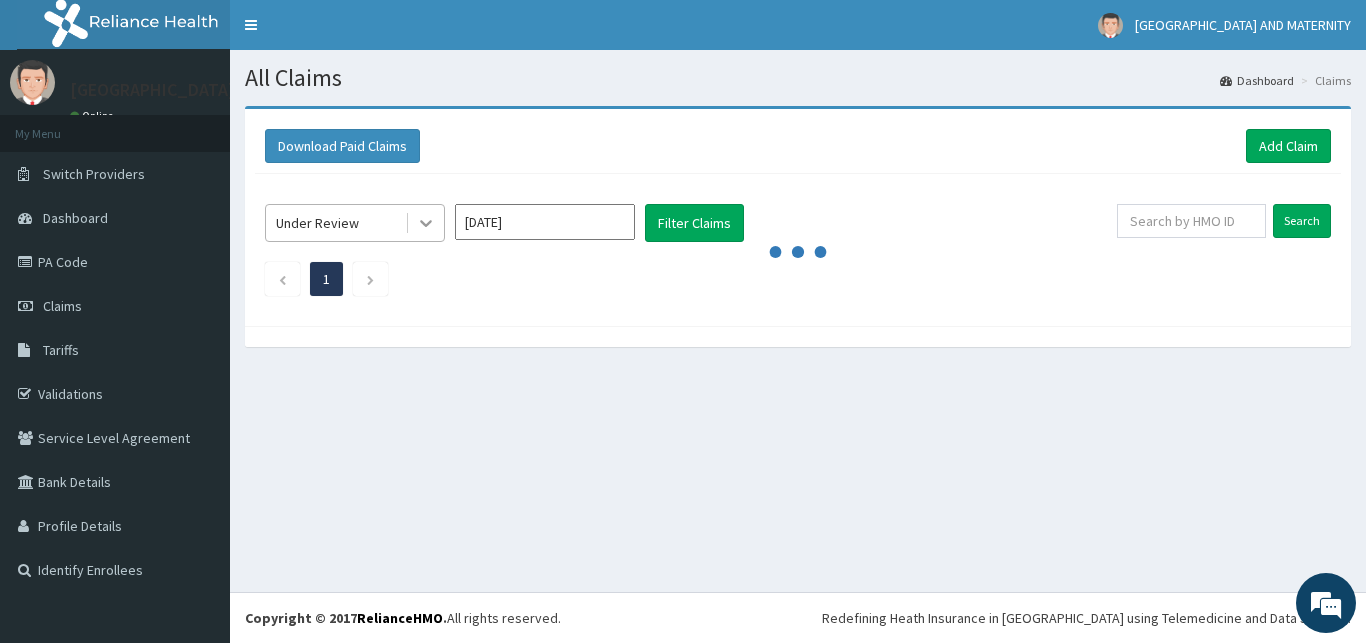 click 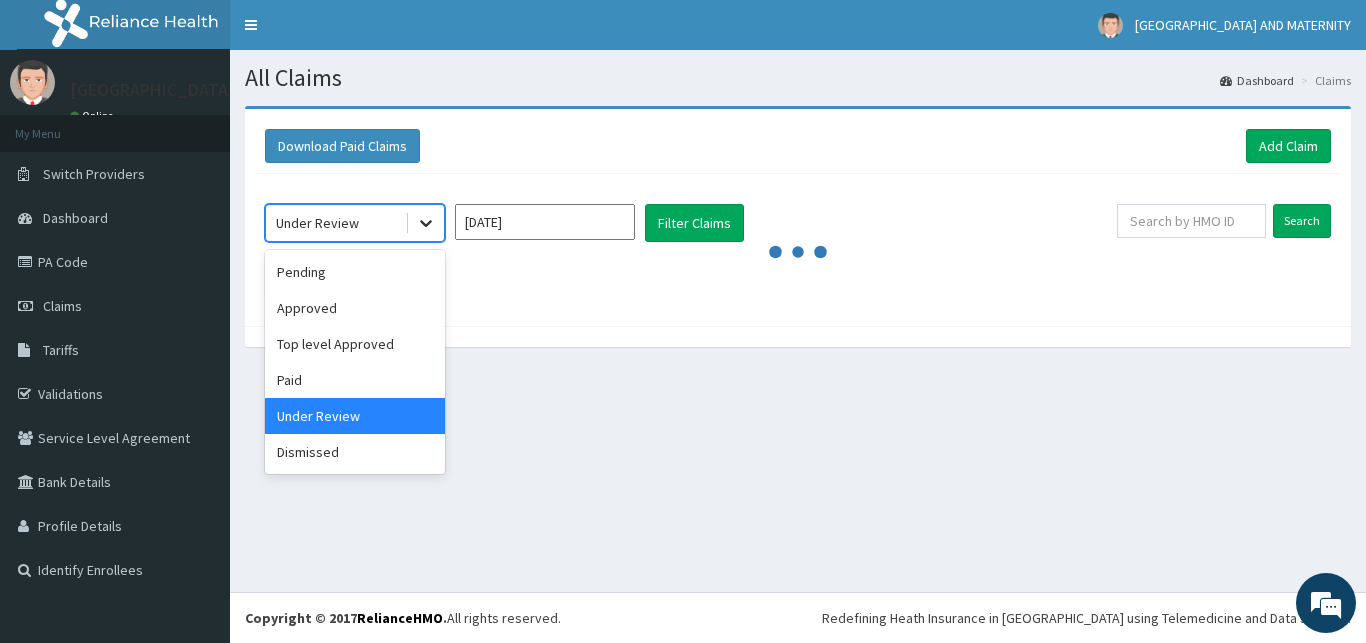 click 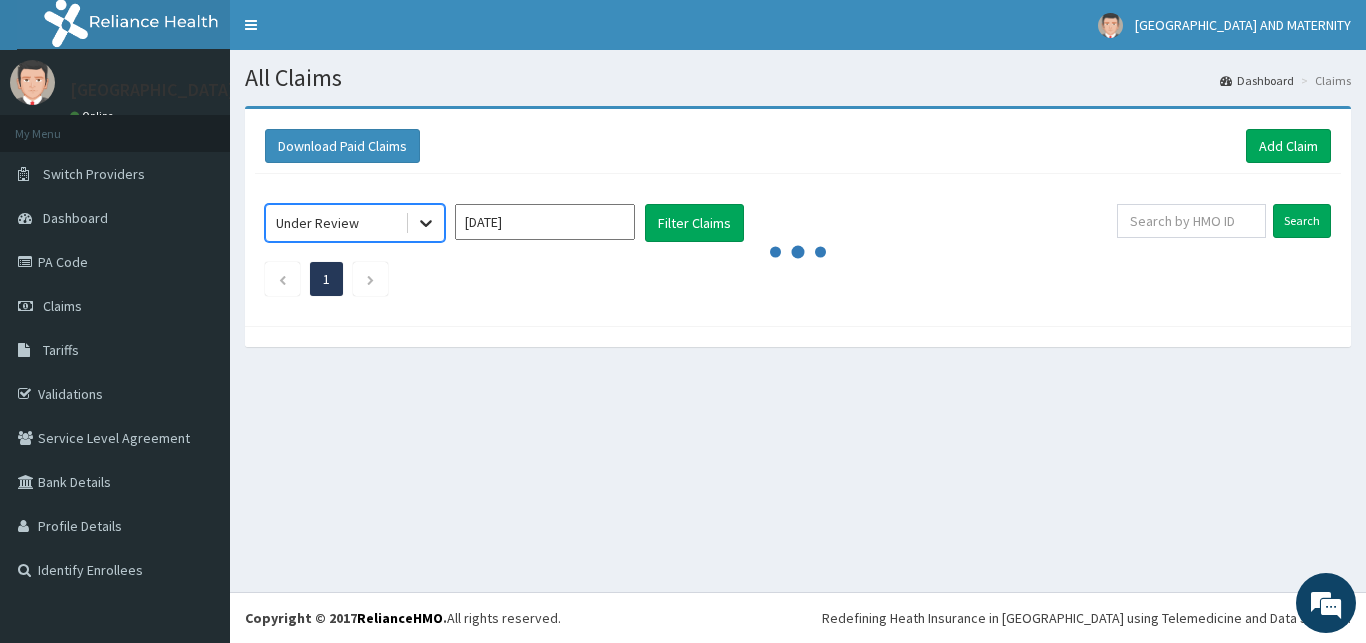 click 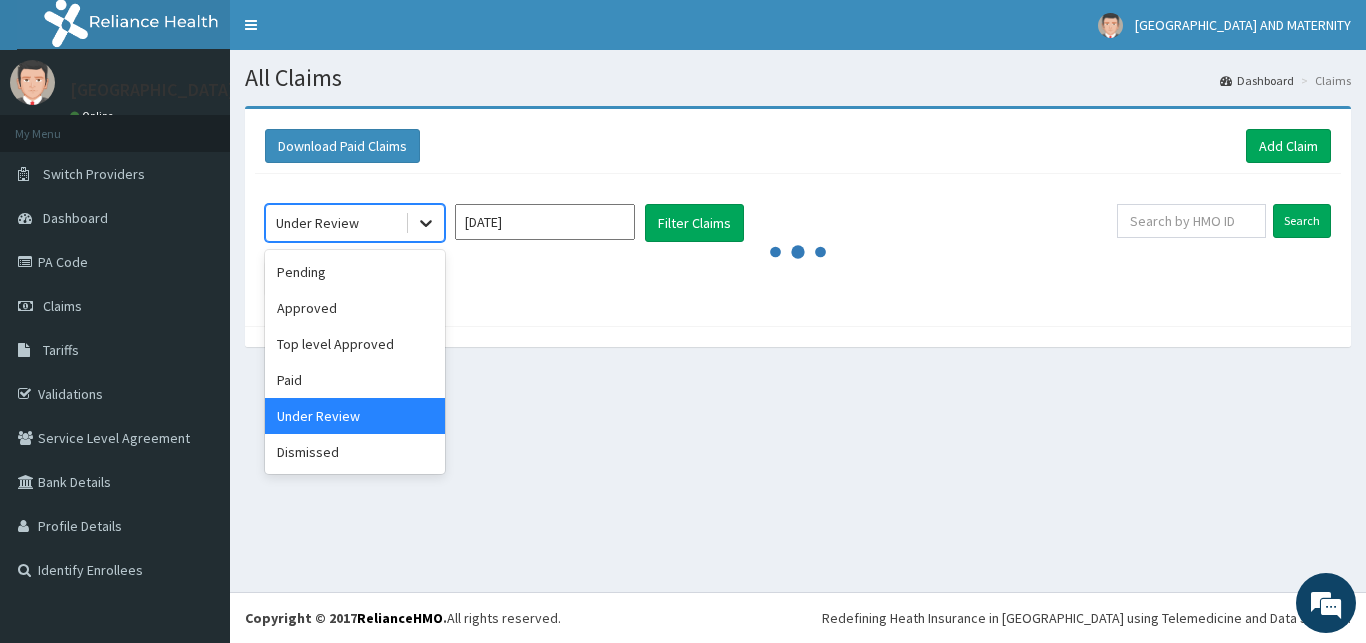 click 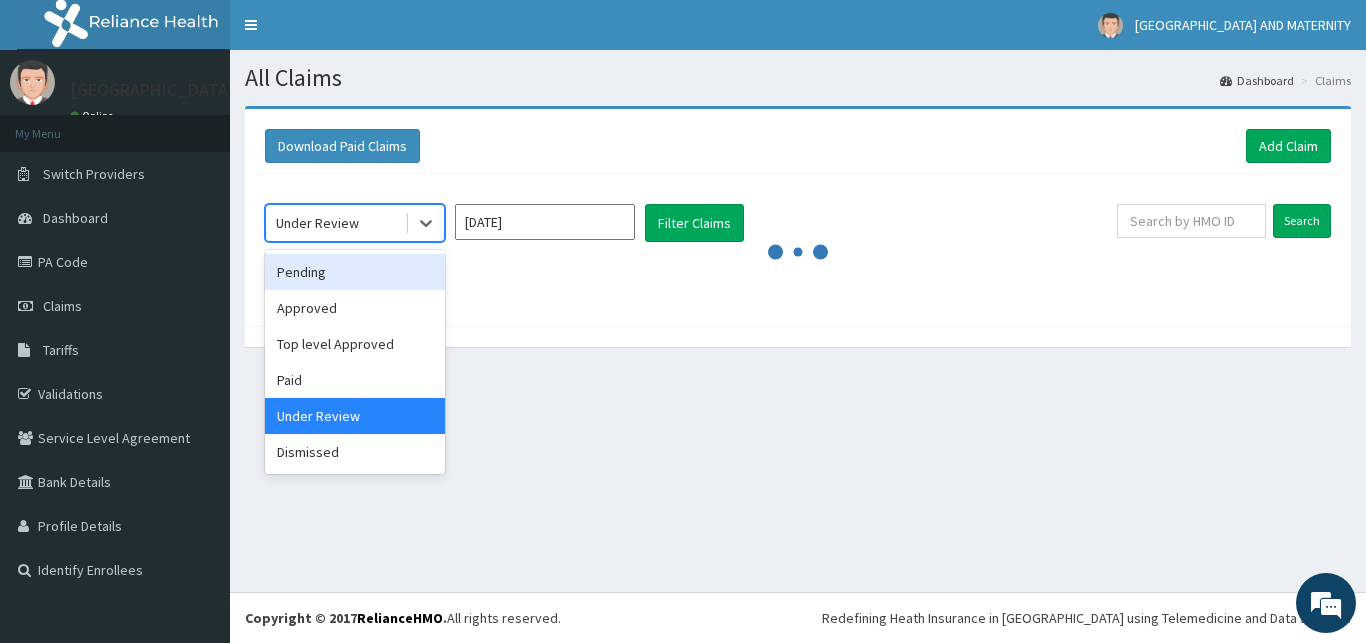 drag, startPoint x: 428, startPoint y: 218, endPoint x: 330, endPoint y: 267, distance: 109.56733 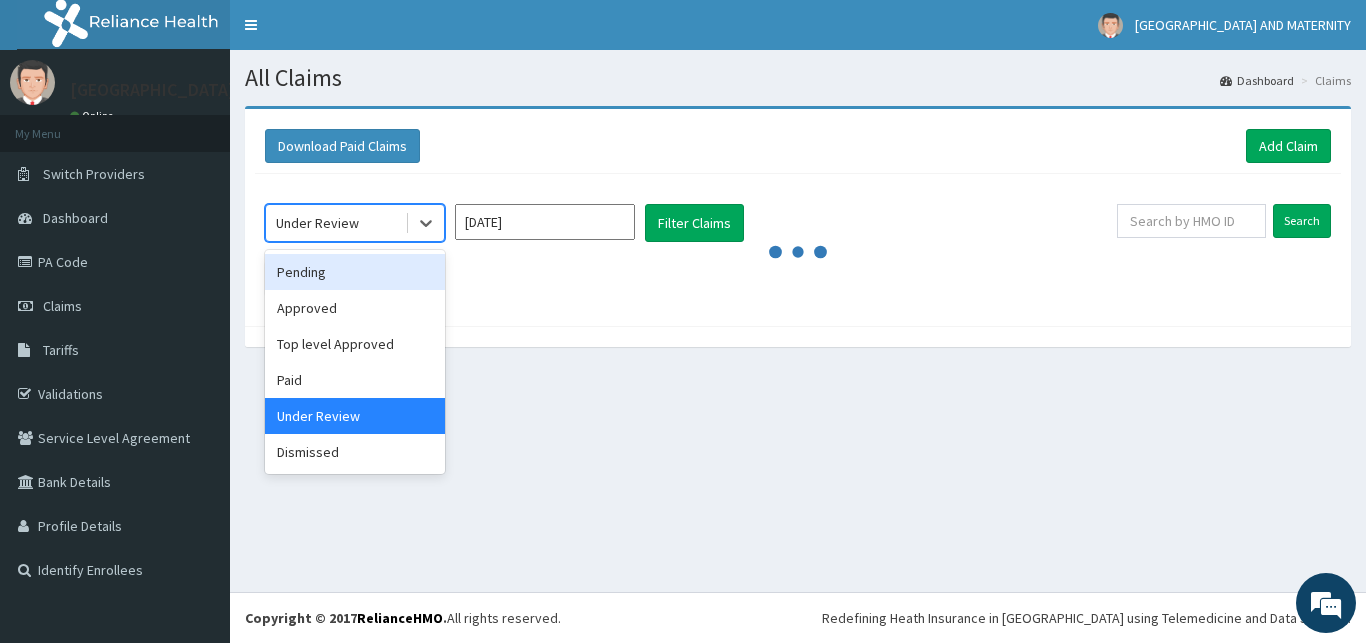 click on "option Under Review, selected. option Pending focused, 1 of 6. 6 results available. Use Up and Down to choose options, press Enter to select the currently focused option, press Escape to exit the menu, press Tab to select the option and exit the menu. Under Review Pending Approved Top level Approved Paid Under Review Dismissed" at bounding box center [355, 223] 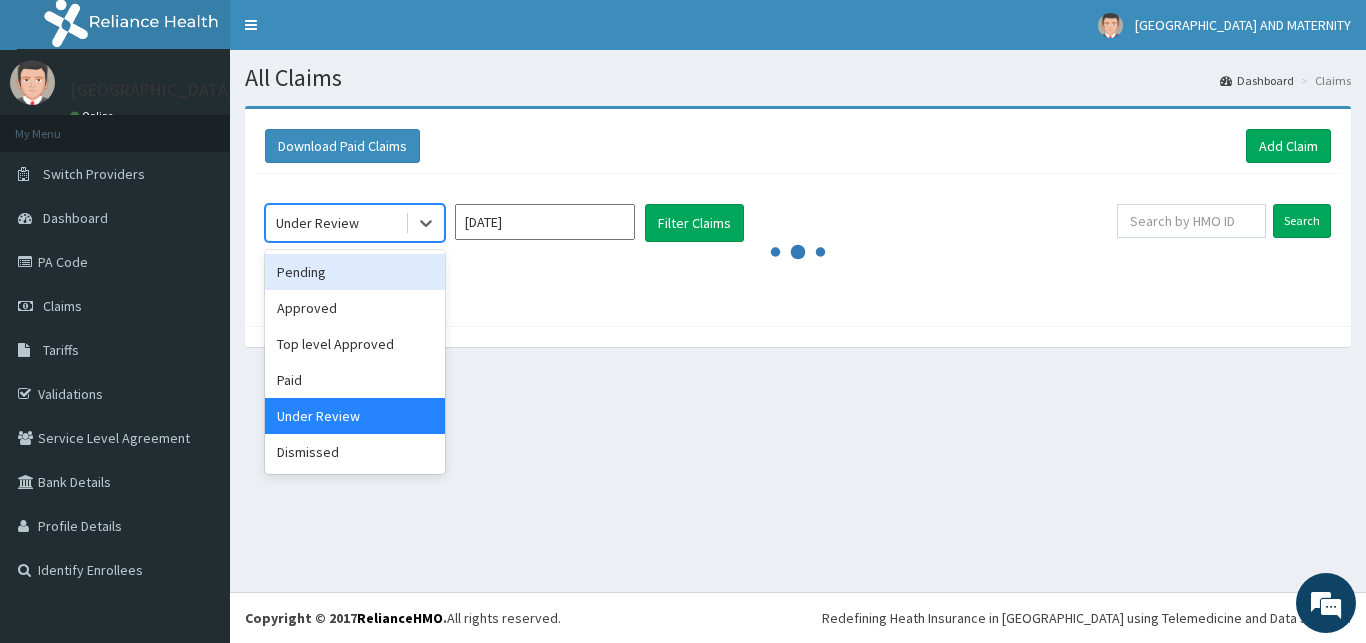 click on "Pending" at bounding box center (355, 272) 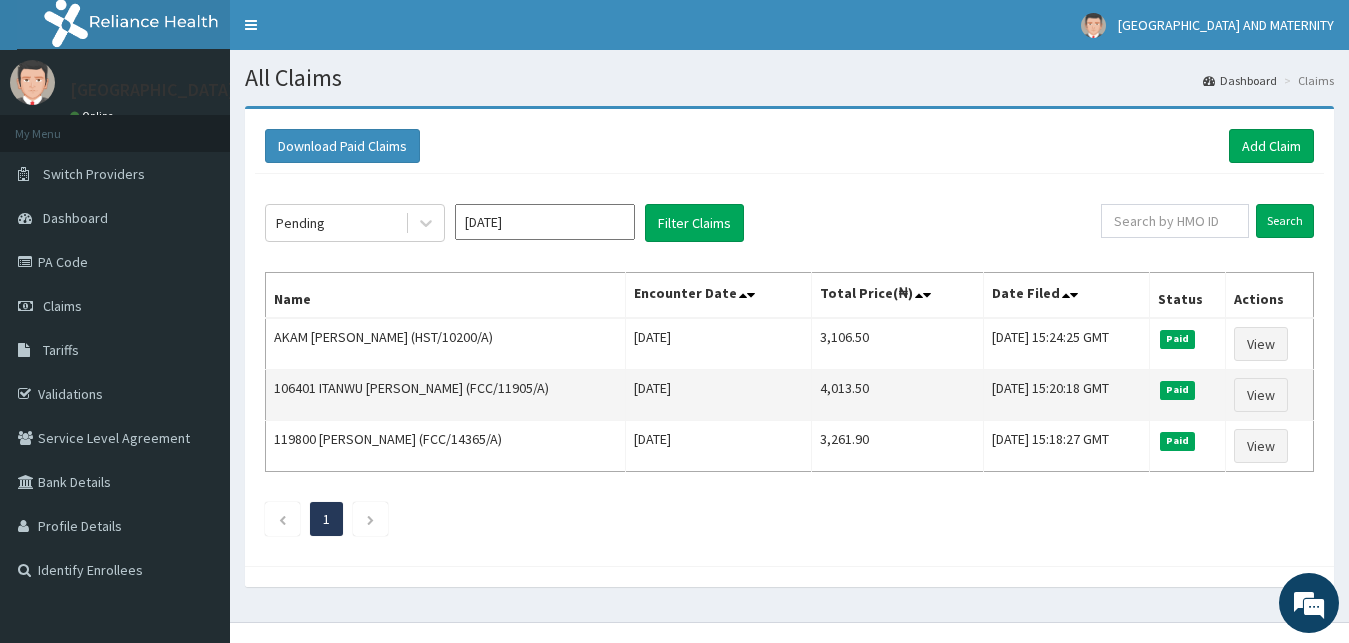 click on "106401 ITANWU [PERSON_NAME] (FCC/11905/A)" at bounding box center (446, 395) 